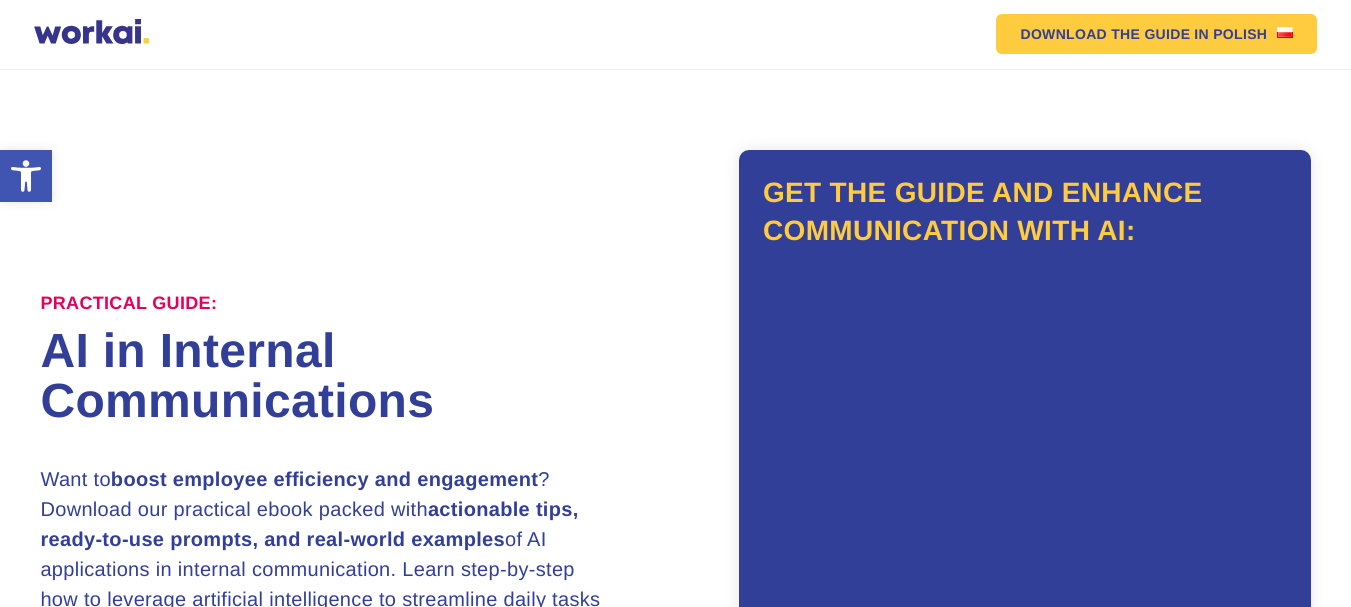 scroll, scrollTop: 0, scrollLeft: 0, axis: both 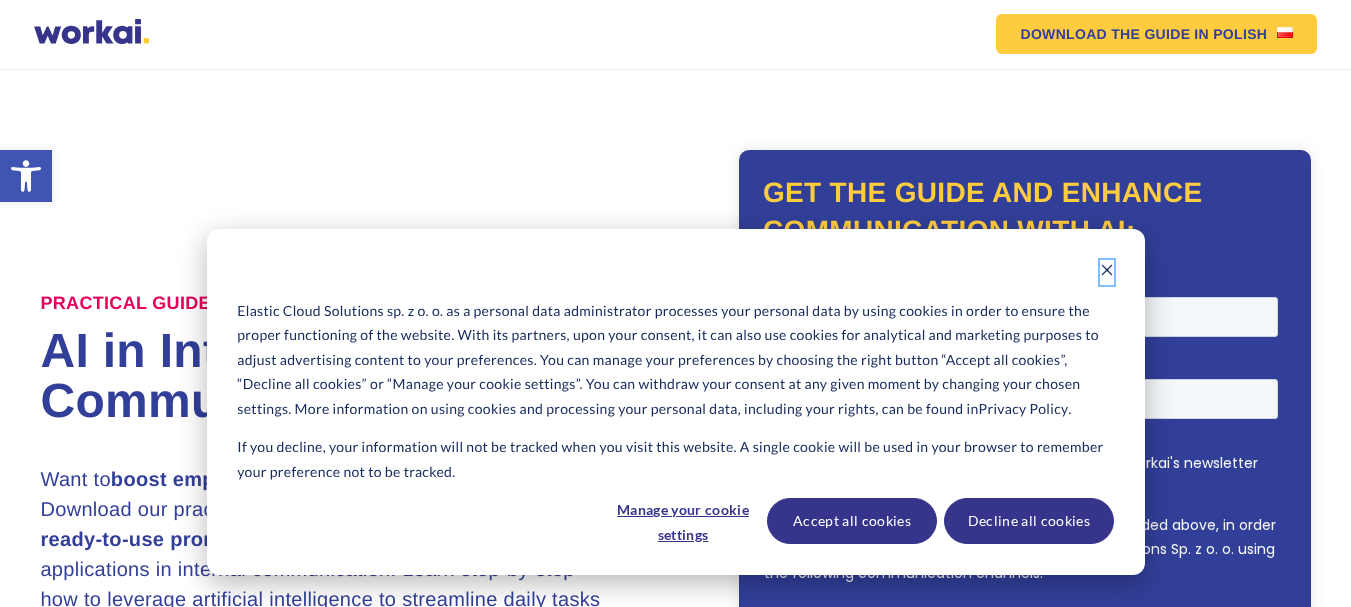 click 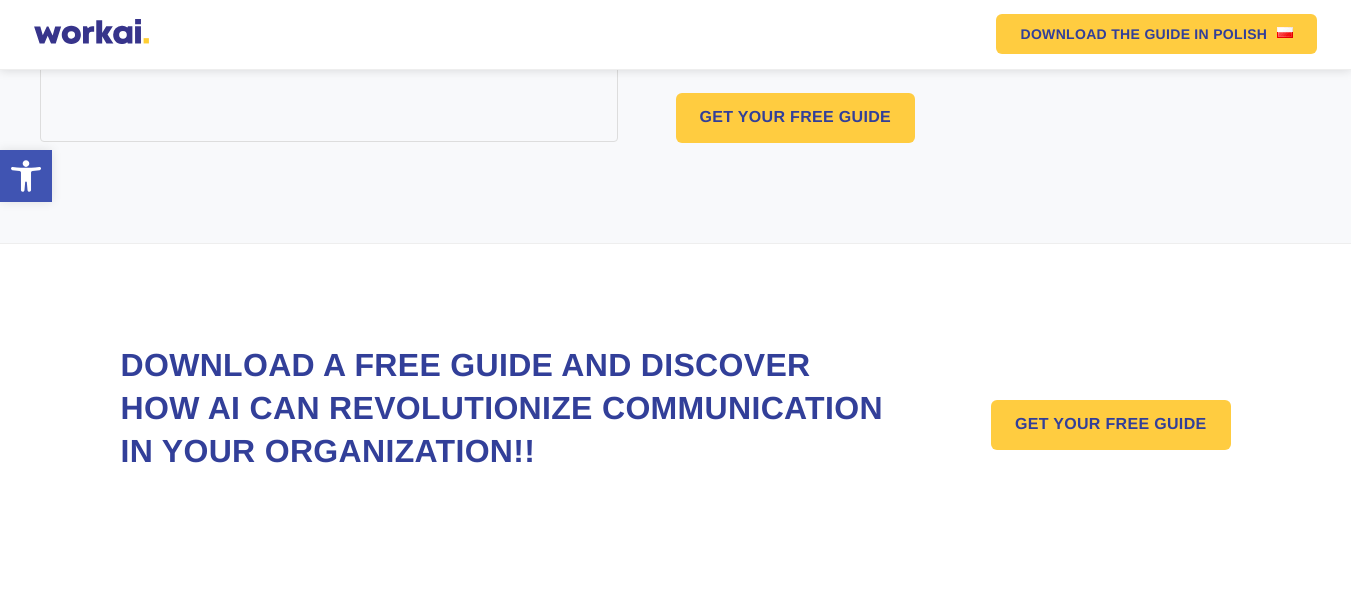 scroll, scrollTop: 1412, scrollLeft: 0, axis: vertical 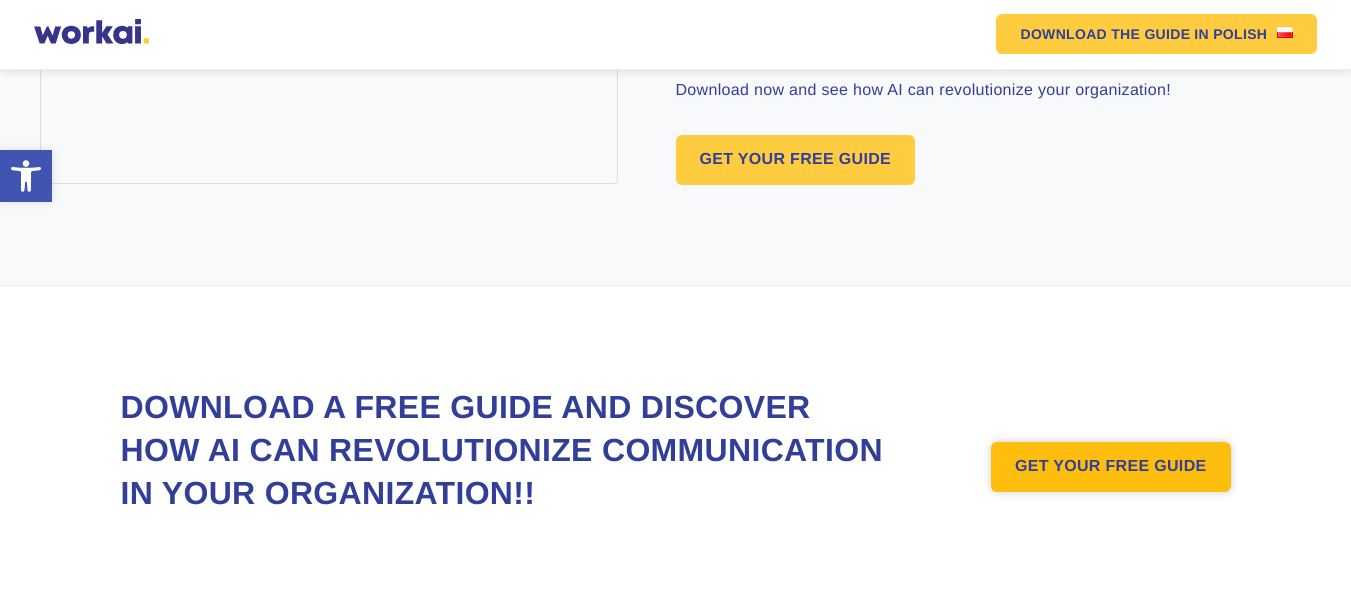 click on "GET YOUR FREE GUIDE" at bounding box center [1111, 467] 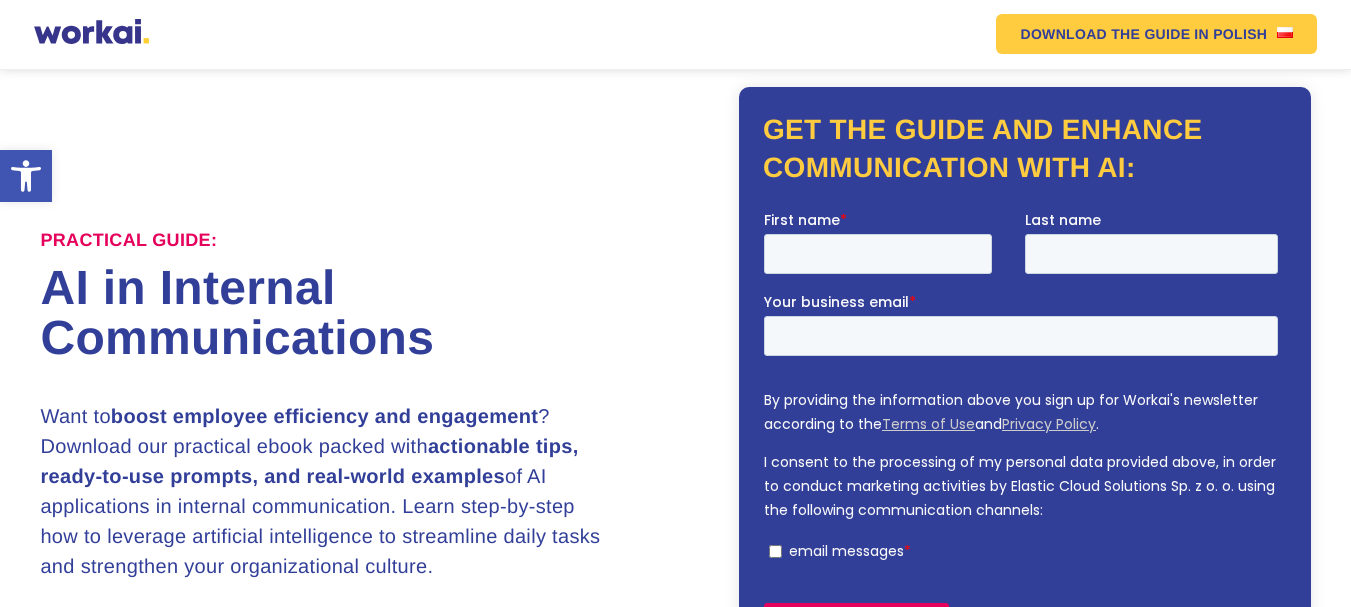 scroll, scrollTop: 0, scrollLeft: 0, axis: both 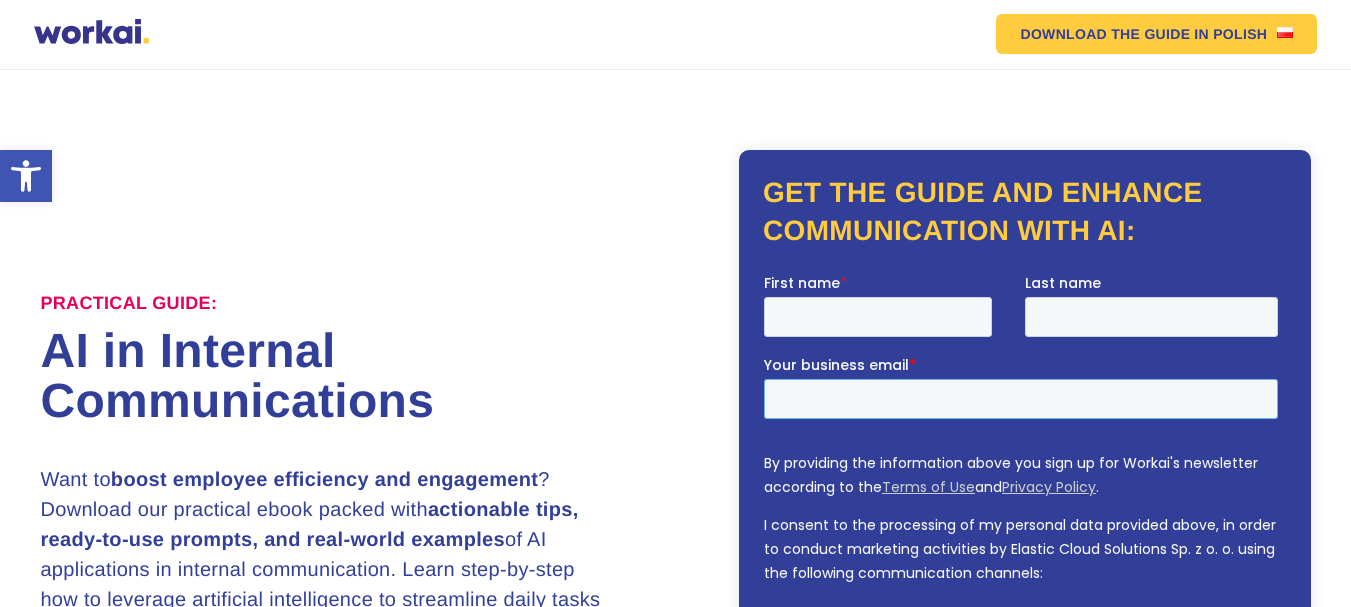 click on "Your business email *" at bounding box center (1021, 398) 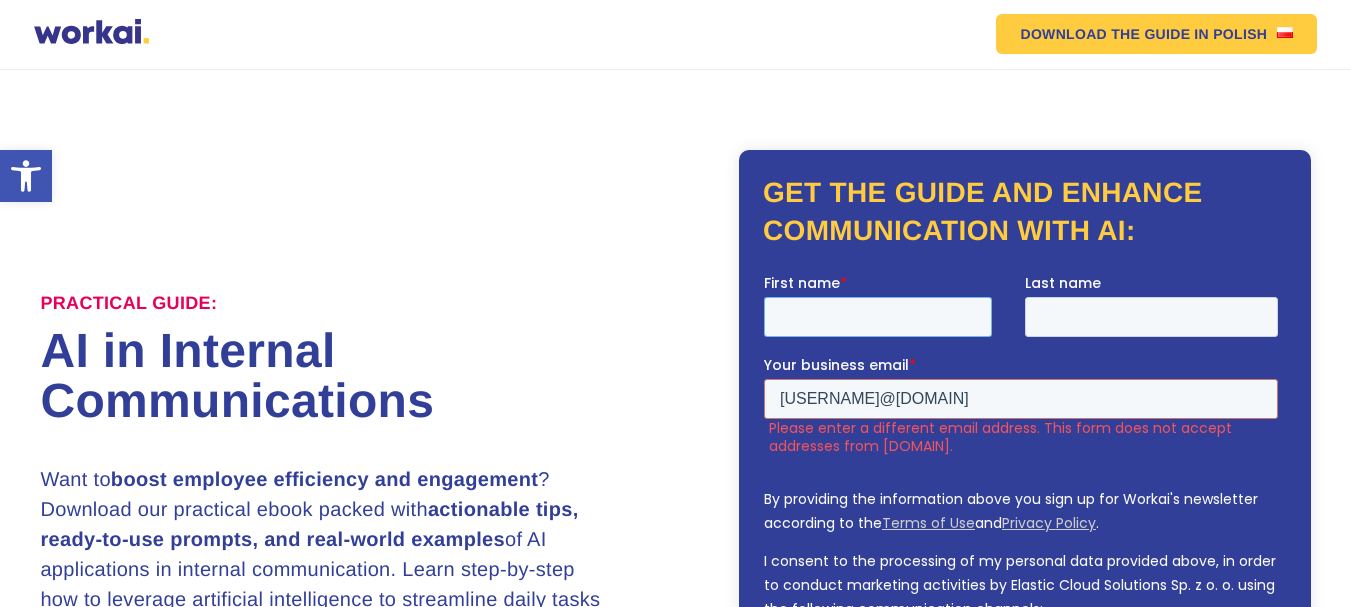 click on "First name *" at bounding box center (878, 316) 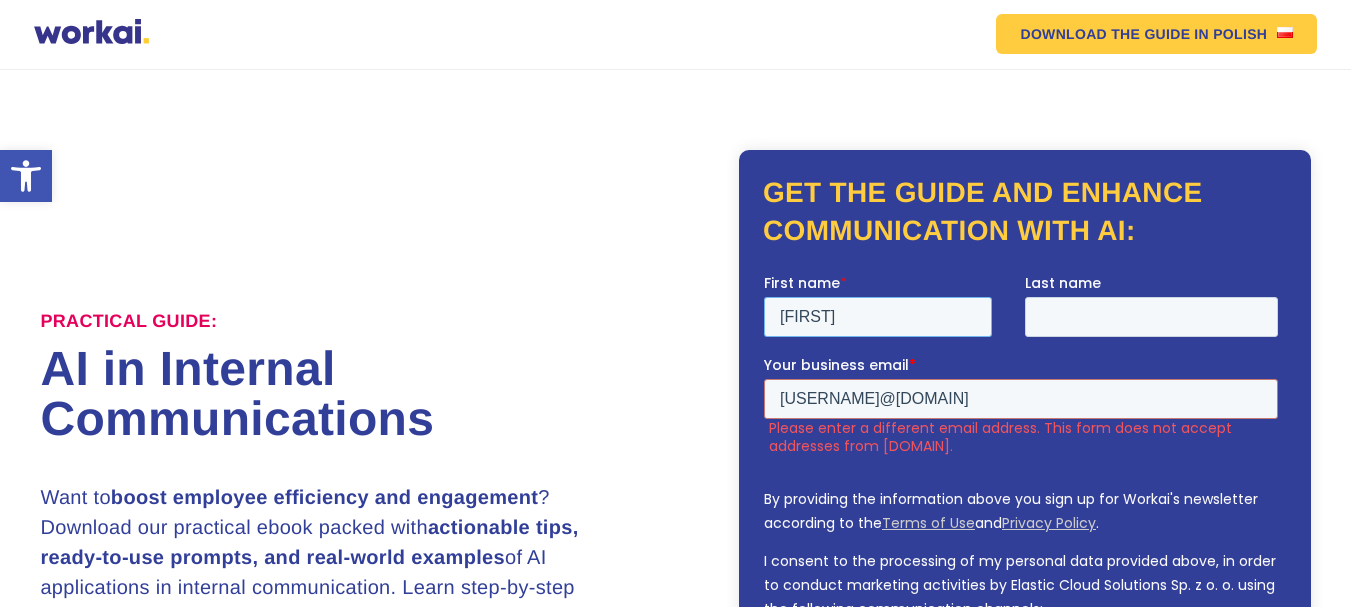 type on "muhammad" 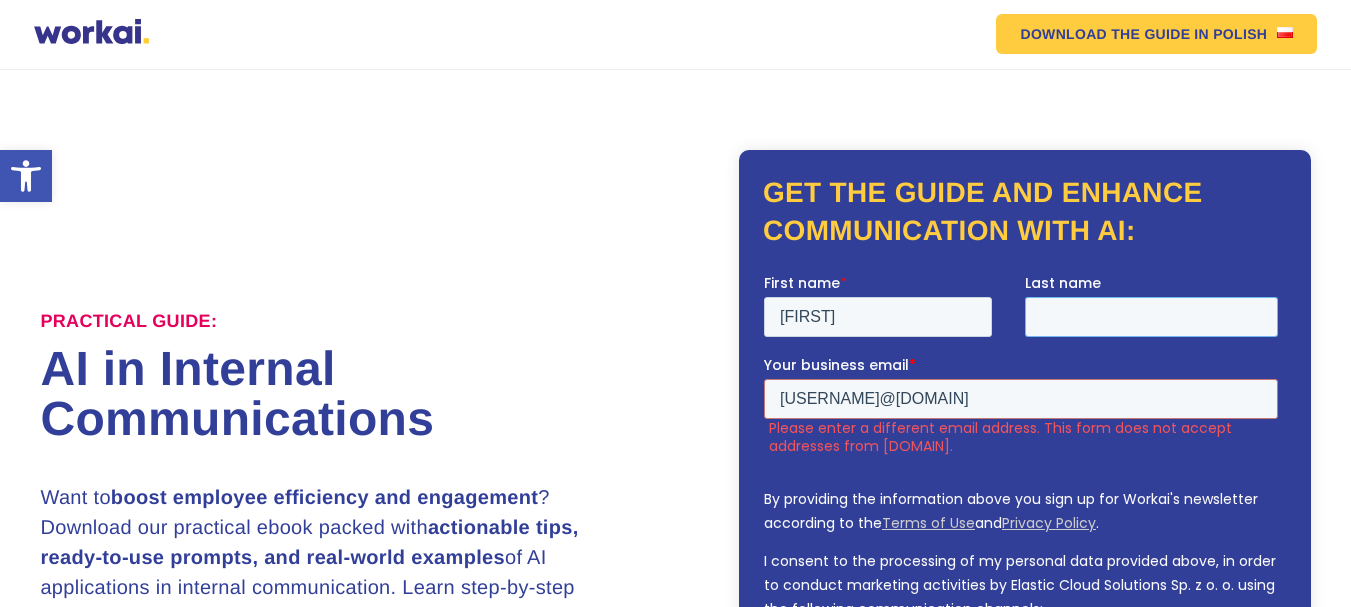 click on "Last name" at bounding box center [1151, 316] 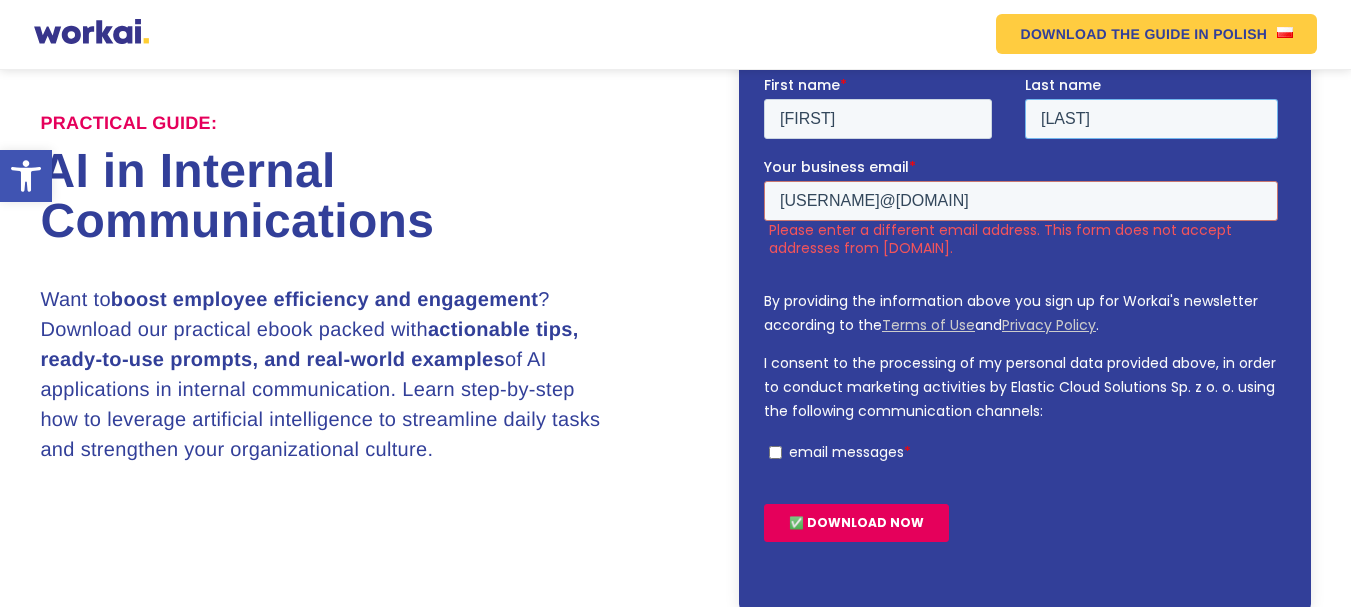 scroll, scrollTop: 200, scrollLeft: 0, axis: vertical 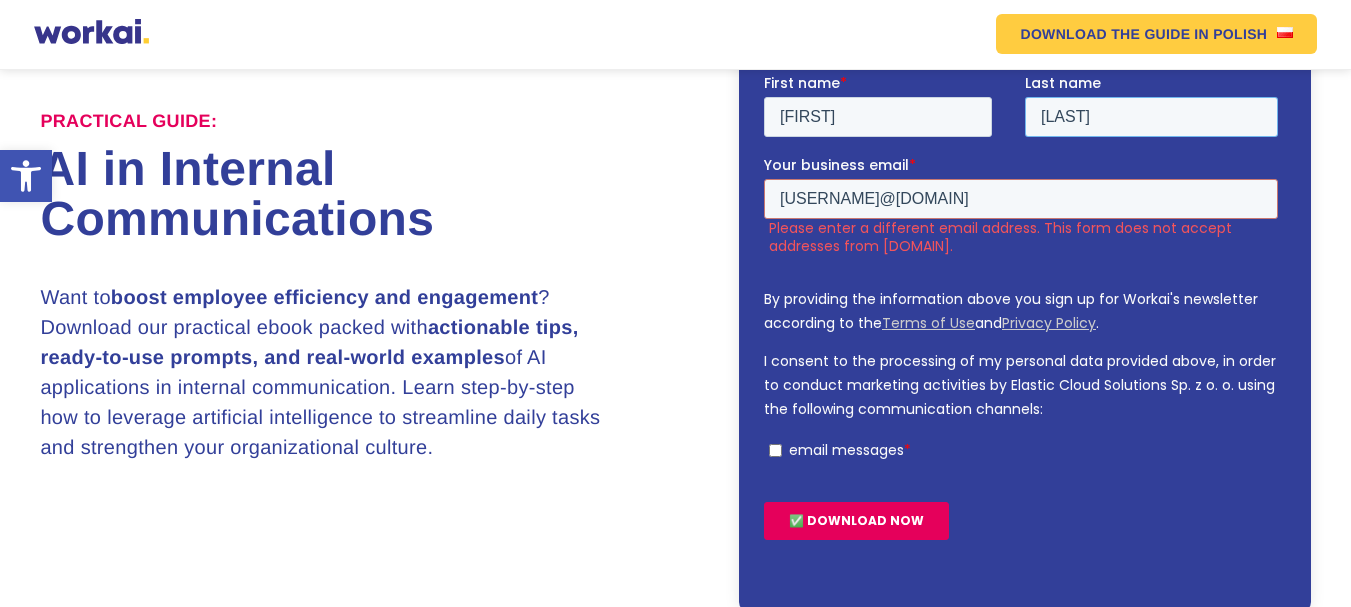 type on "nadeem" 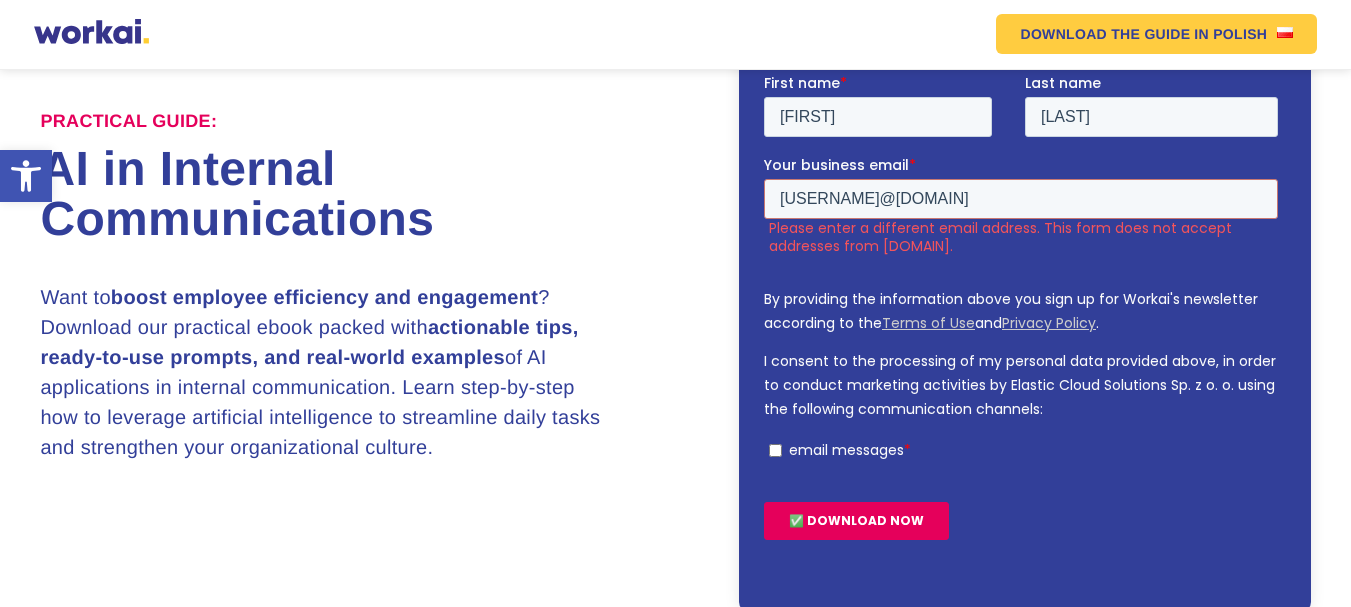 click on "✅ DOWNLOAD NOW" at bounding box center (856, 520) 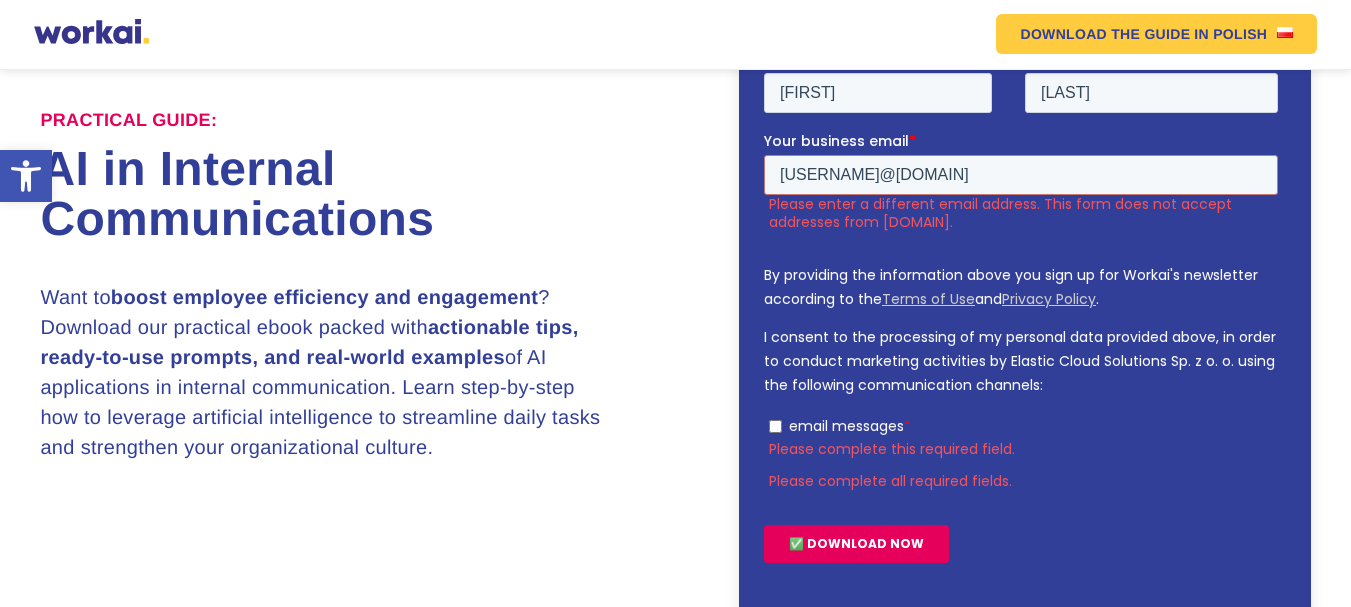 click on "✅ DOWNLOAD NOW" at bounding box center (856, 543) 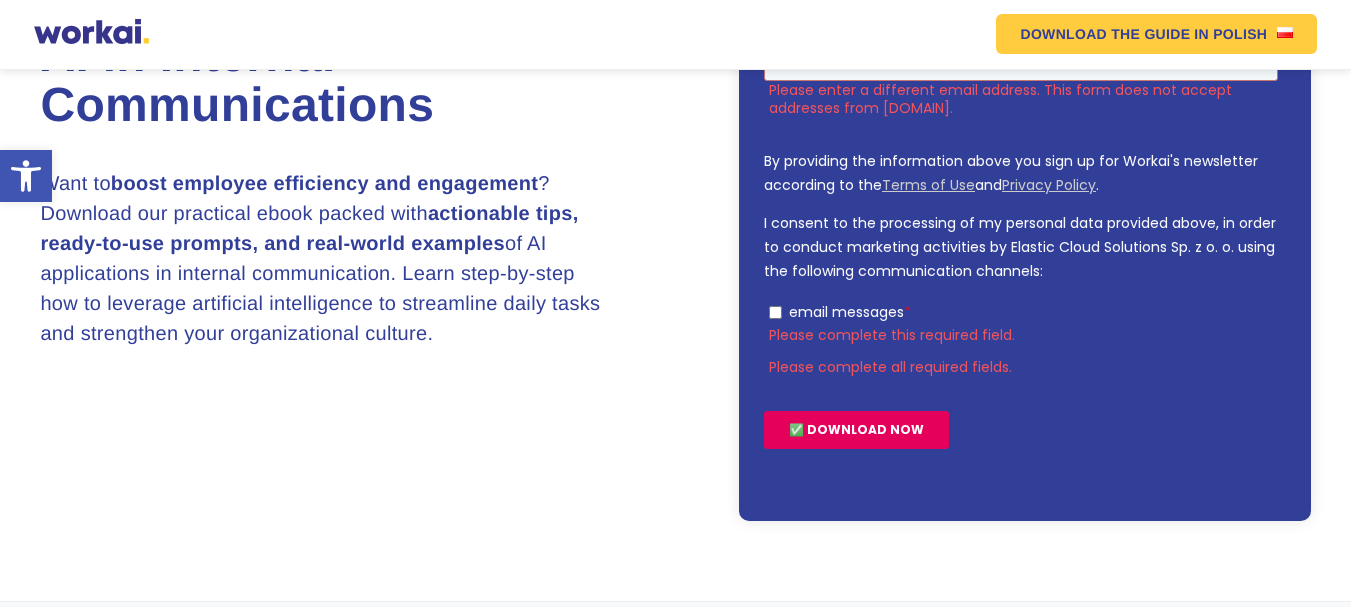 scroll, scrollTop: 324, scrollLeft: 0, axis: vertical 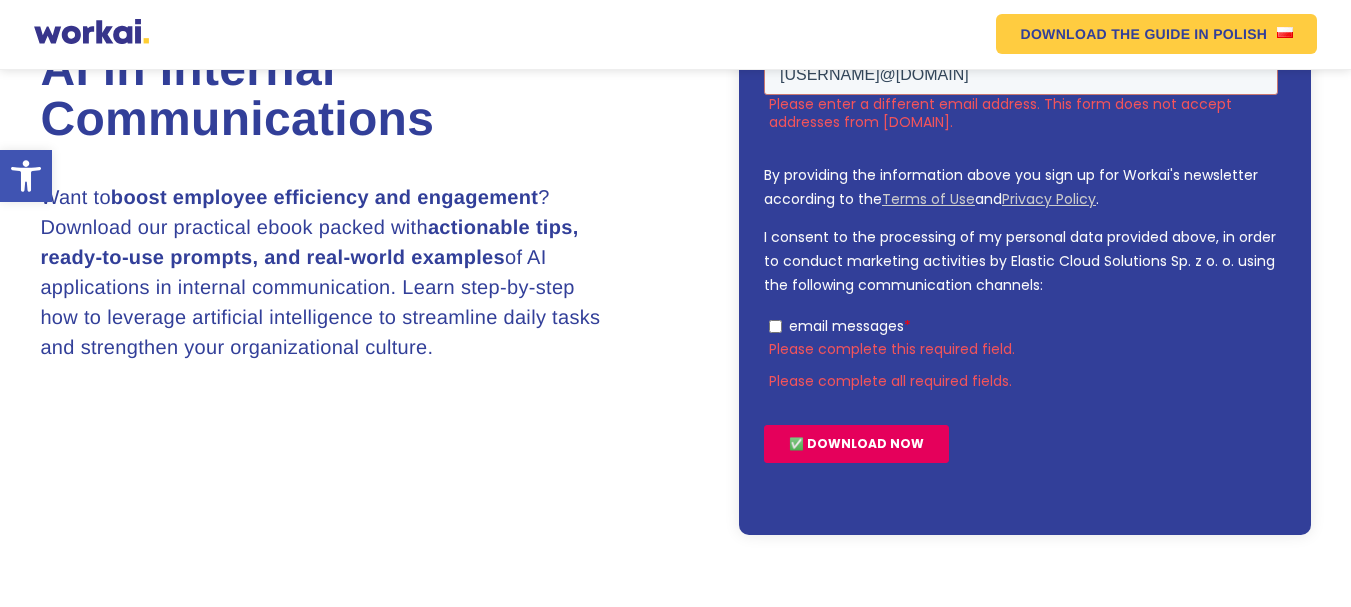 click on "✅ DOWNLOAD NOW" at bounding box center [856, 444] 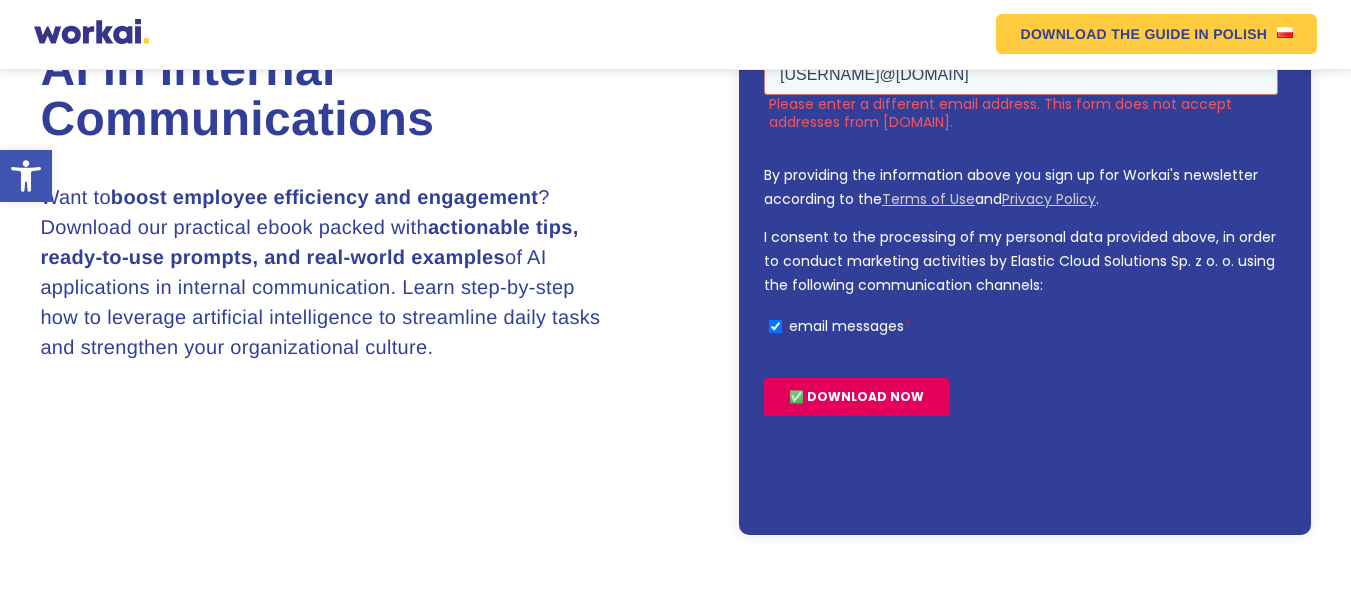 click on "✅ DOWNLOAD NOW" at bounding box center (856, 397) 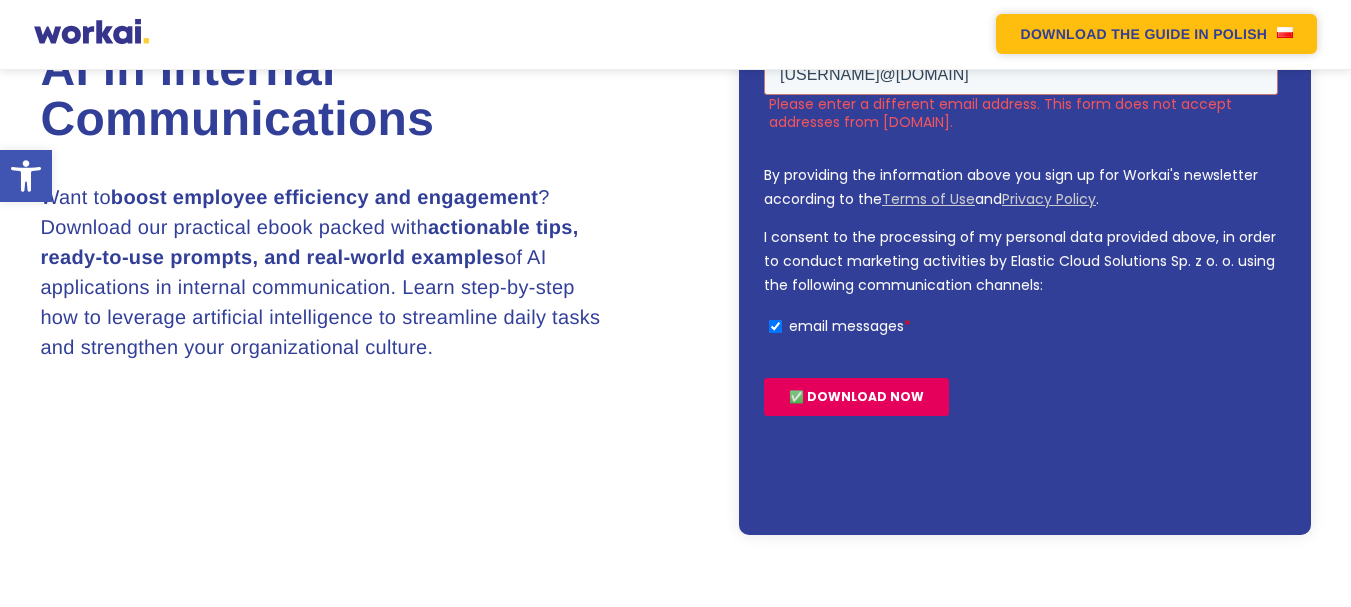 click on "DOWNLOAD THE GUIDE  IN POLISH" at bounding box center (1156, 34) 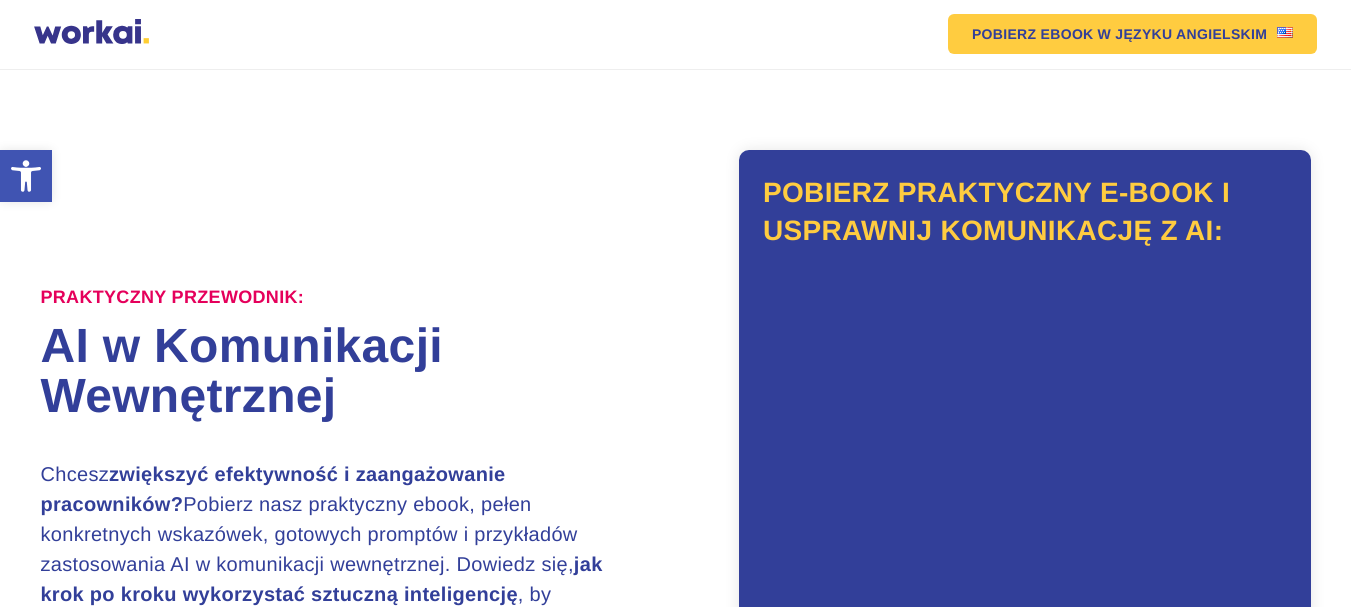 scroll, scrollTop: 0, scrollLeft: 0, axis: both 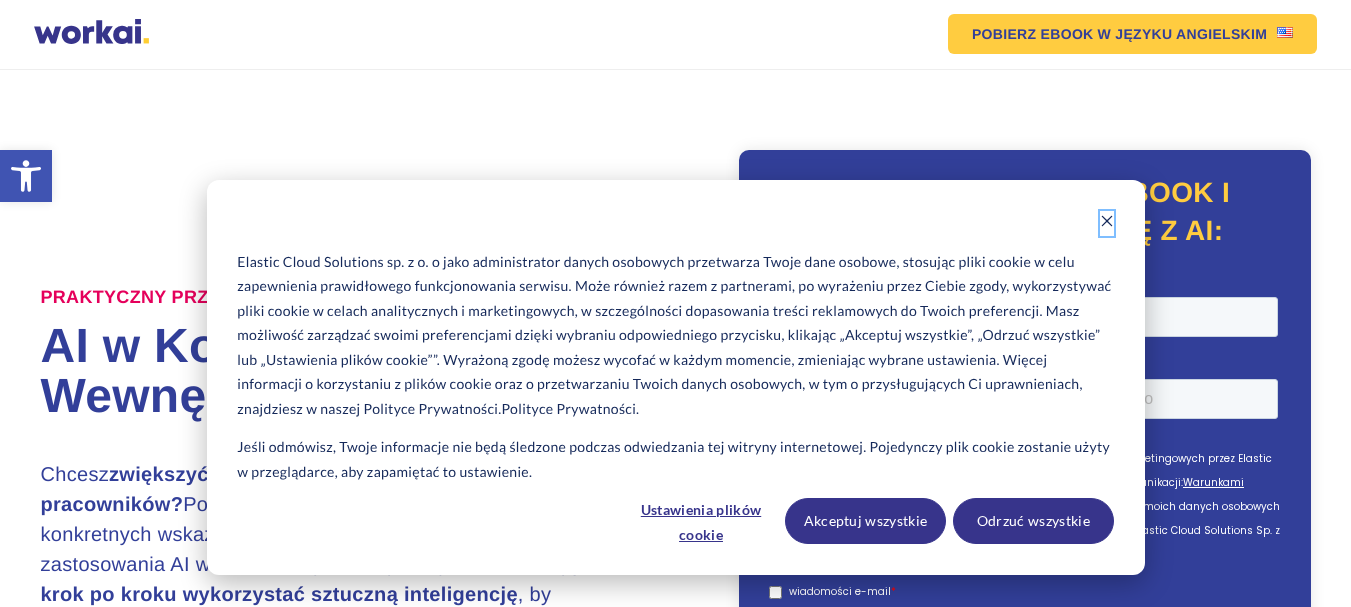 click 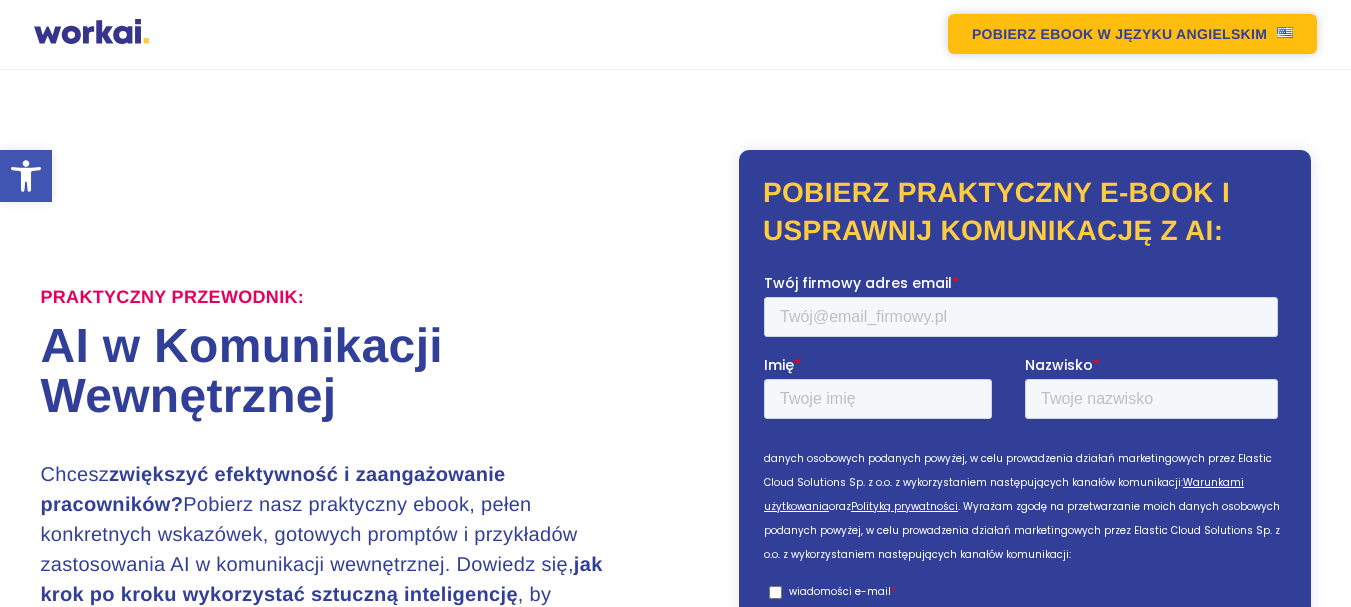 click at bounding box center (1285, 32) 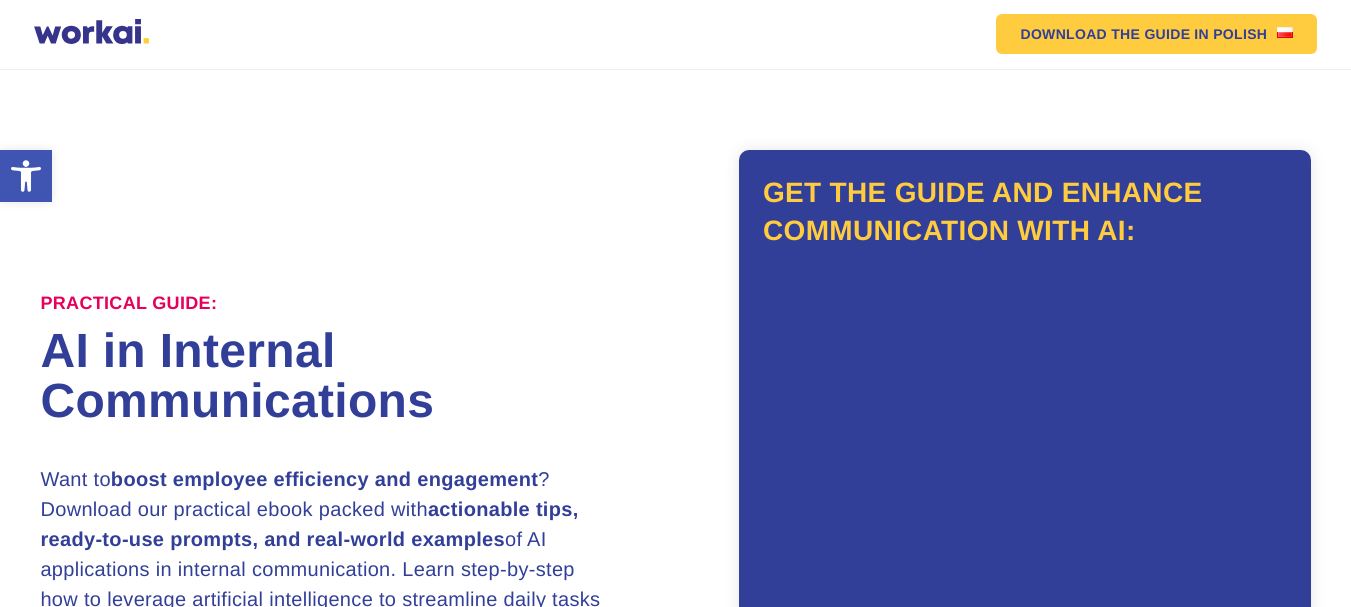 scroll, scrollTop: 0, scrollLeft: 0, axis: both 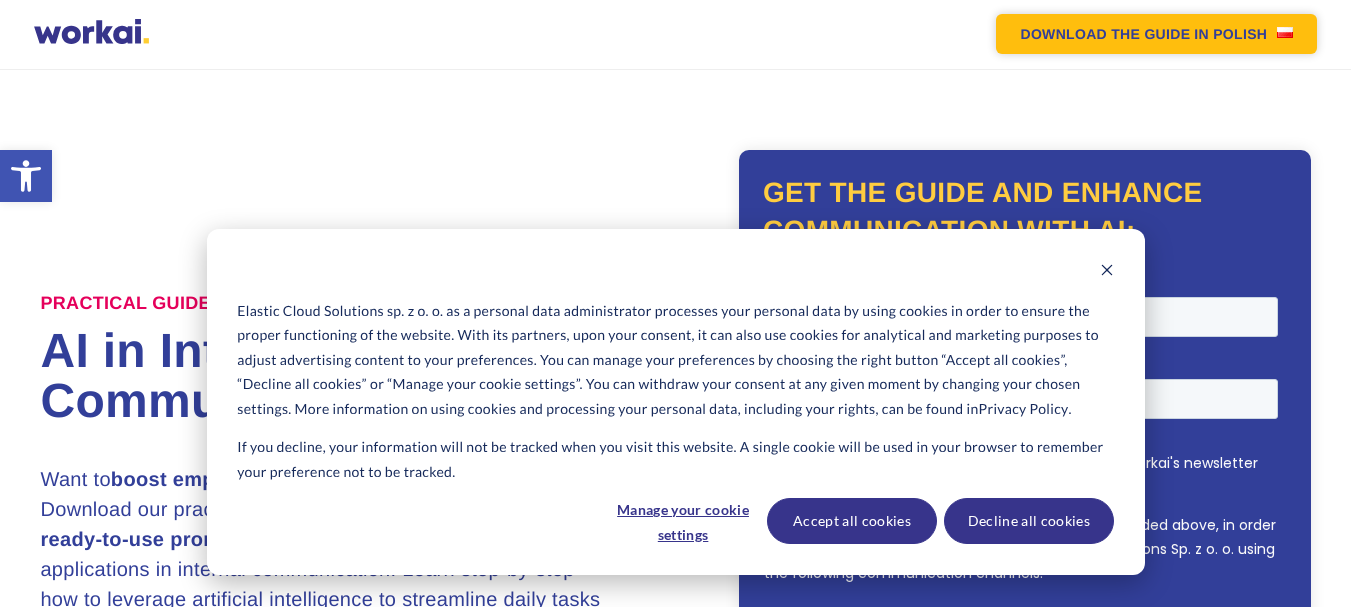click on "DOWNLOAD THE GUIDE  IN POLISH" at bounding box center (1156, 34) 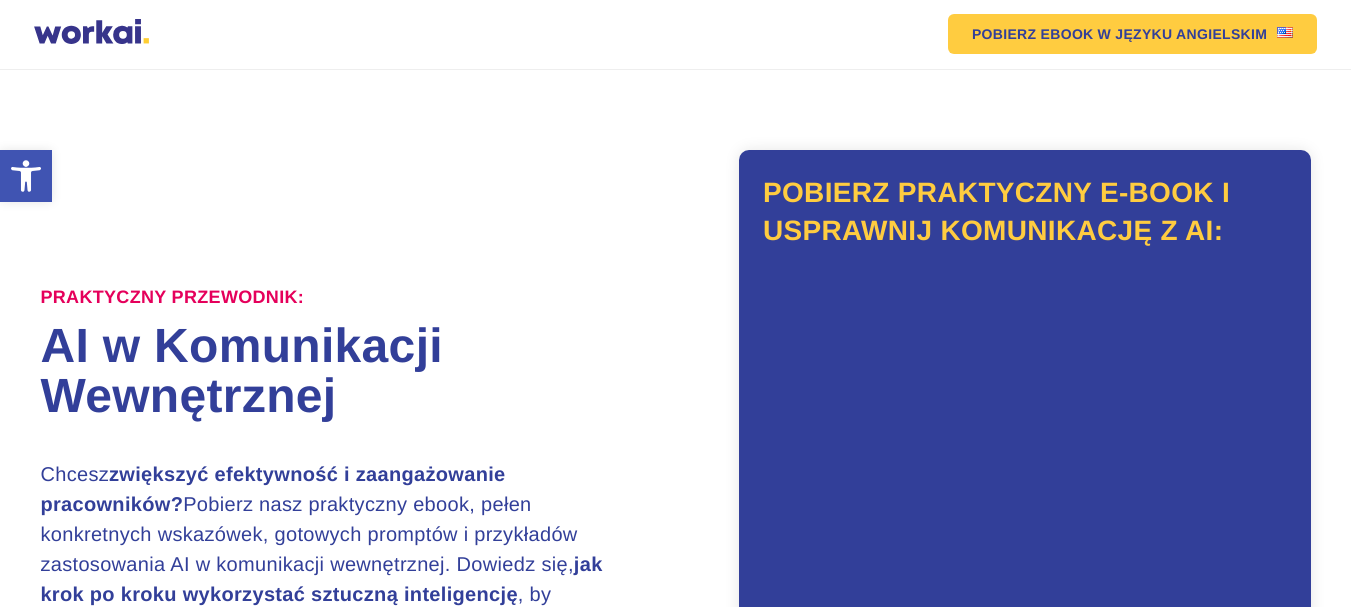 scroll, scrollTop: 0, scrollLeft: 0, axis: both 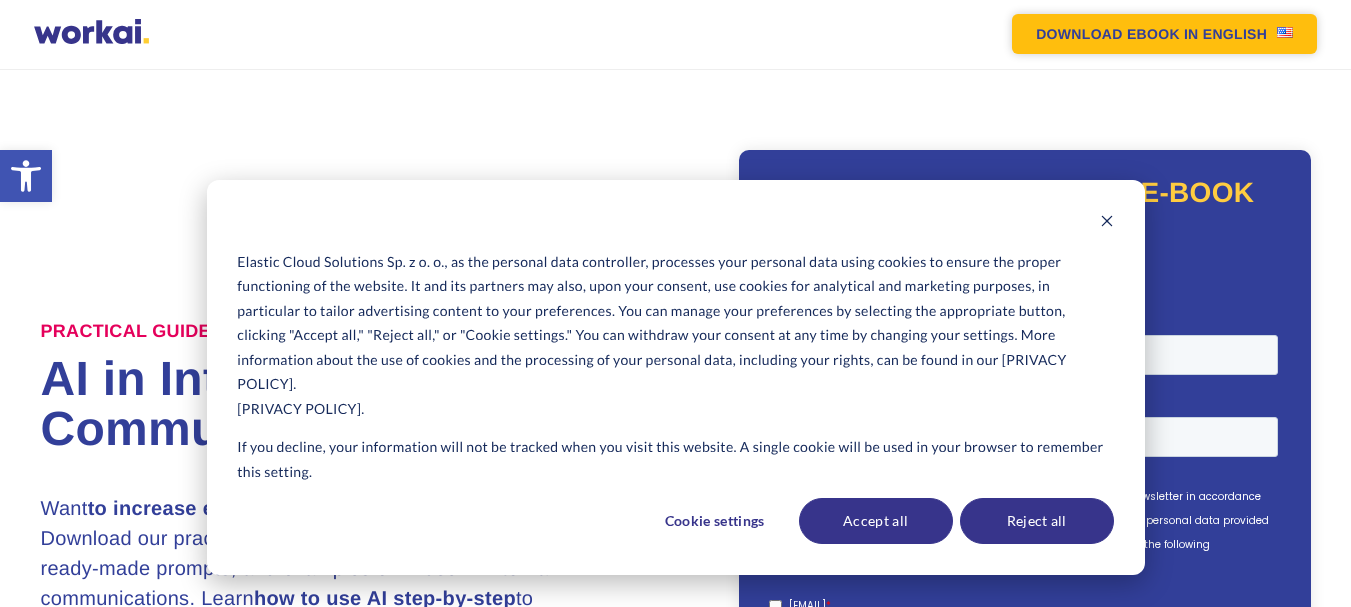 click on "DOWNLOAD EBOOK IN ENGLISH" at bounding box center [1164, 34] 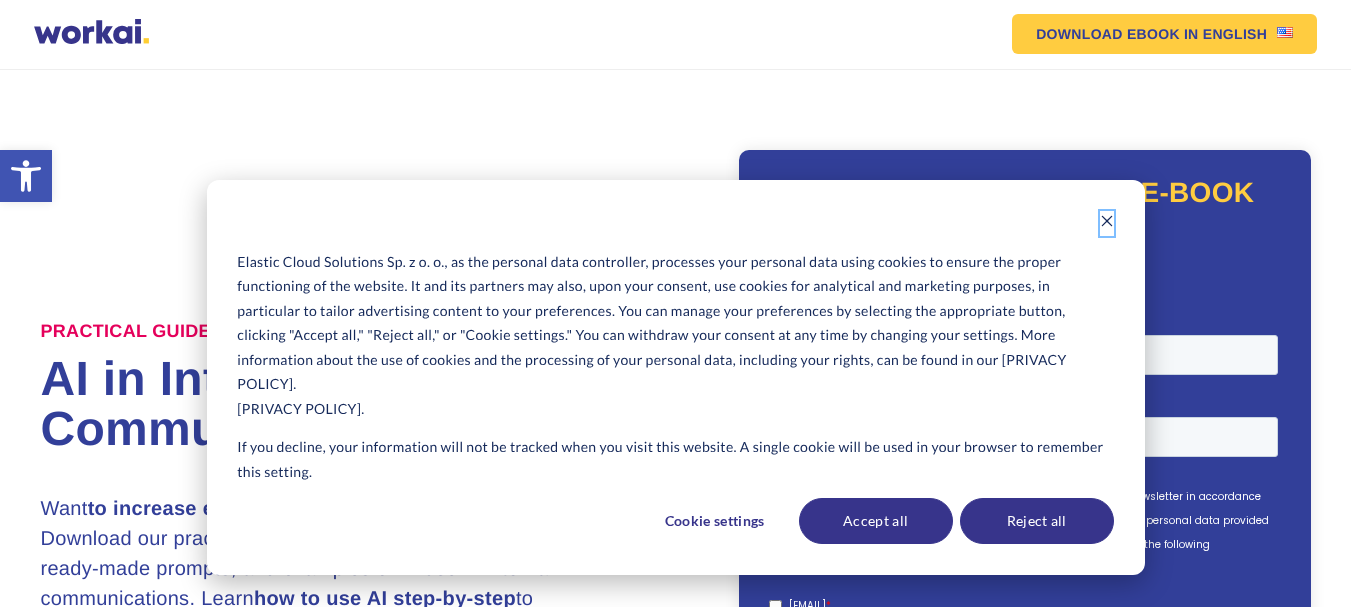 click 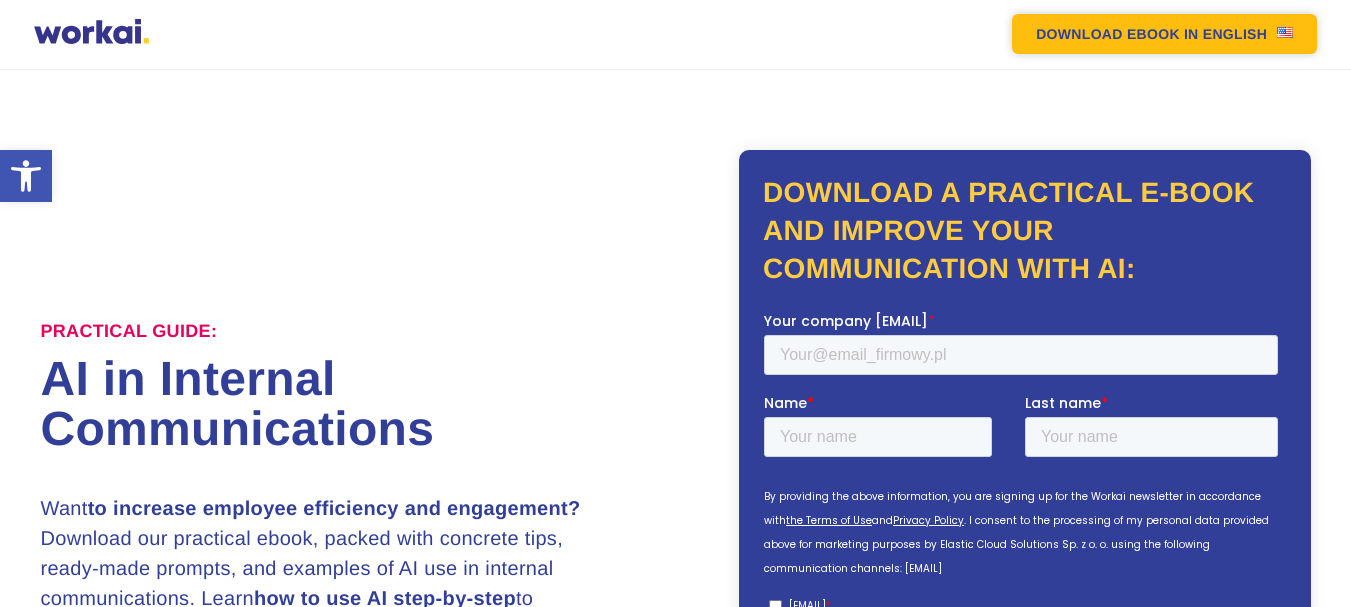 click on "DOWNLOAD EBOOK" at bounding box center [1108, 34] 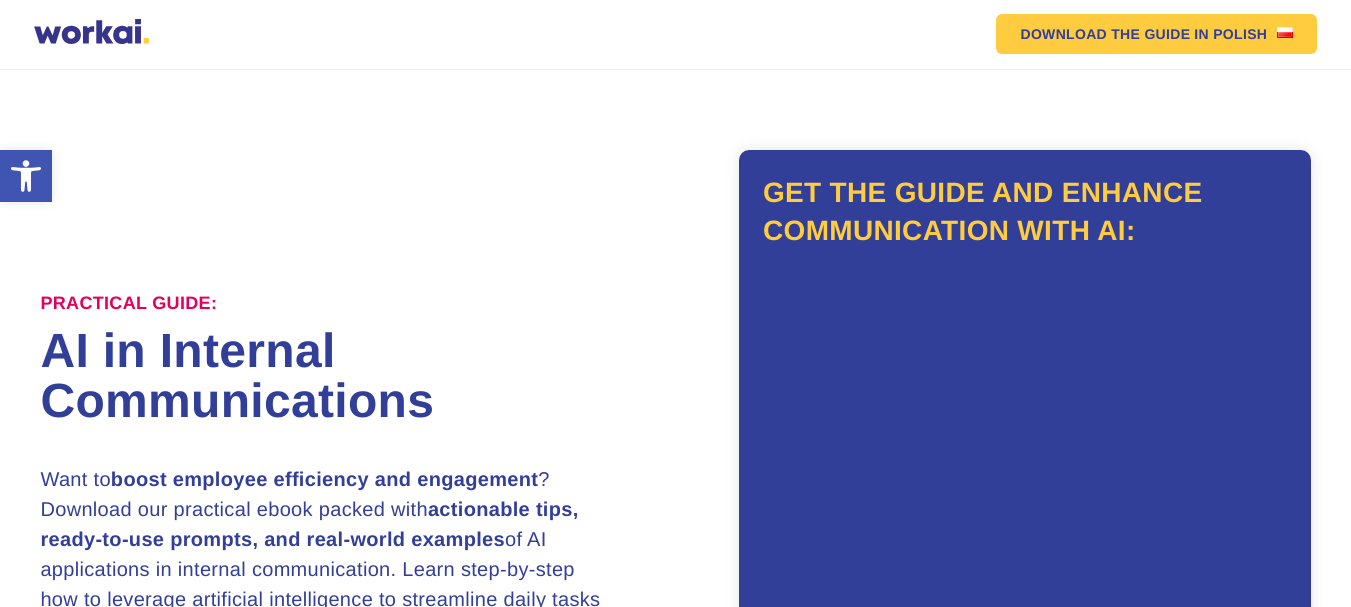 scroll, scrollTop: 0, scrollLeft: 0, axis: both 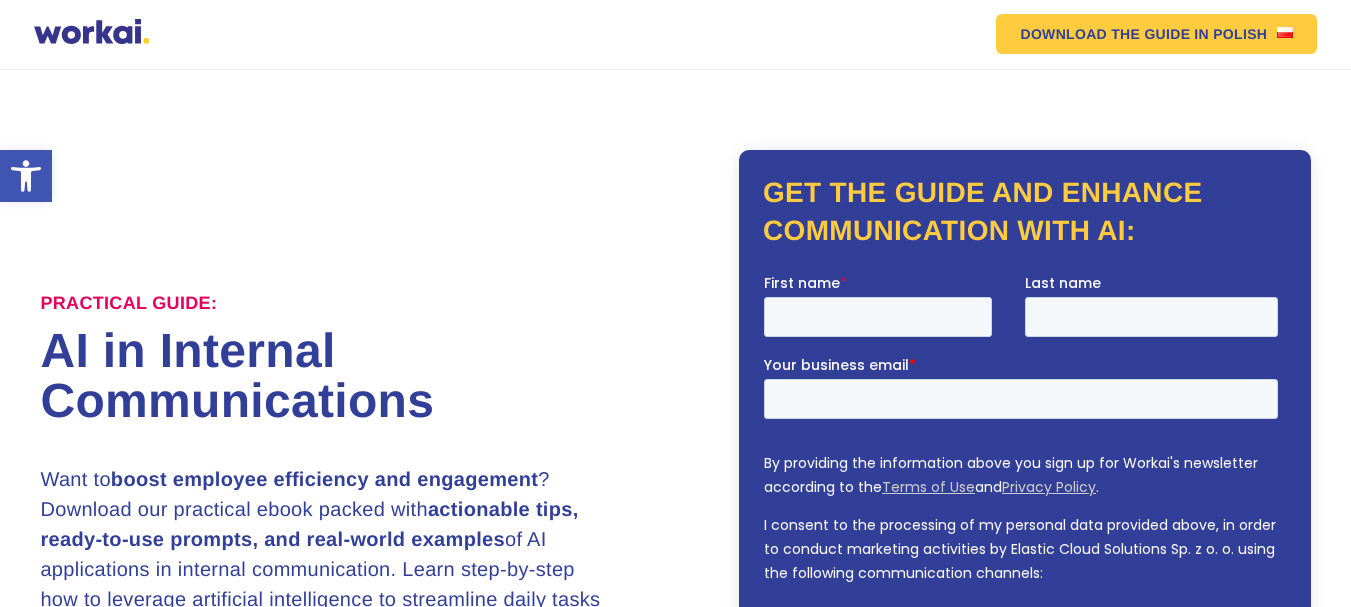 click on "DOWNLOAD THE GUIDE" at bounding box center (1105, 34) 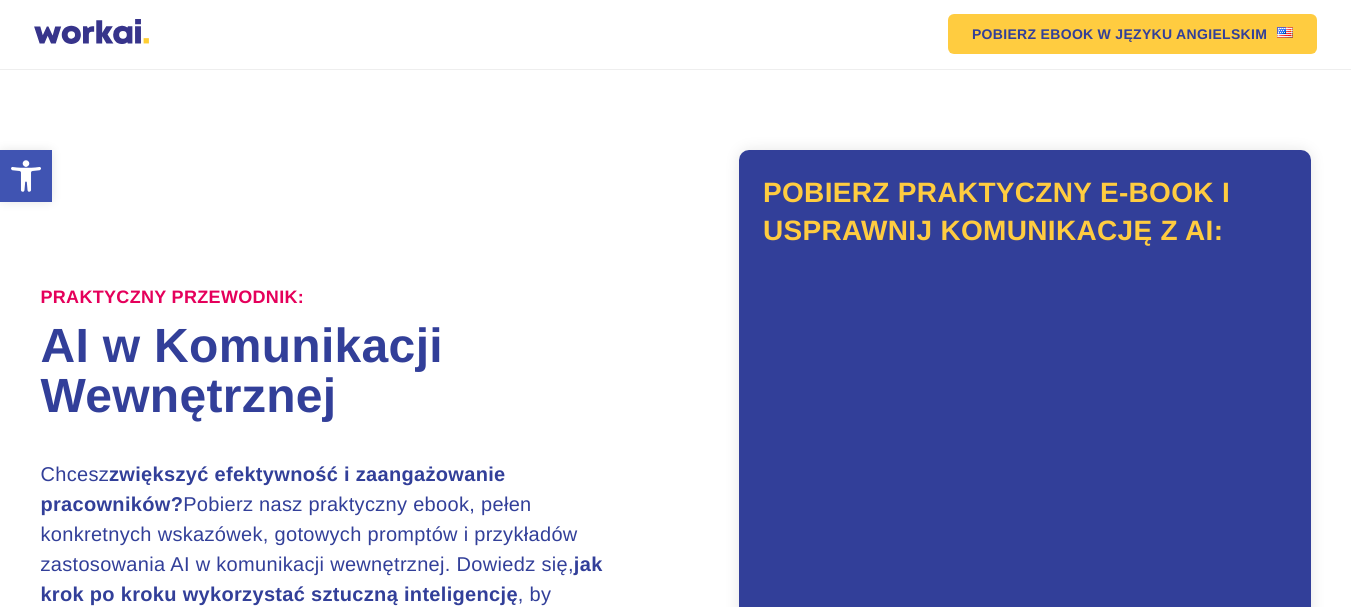 scroll, scrollTop: 0, scrollLeft: 0, axis: both 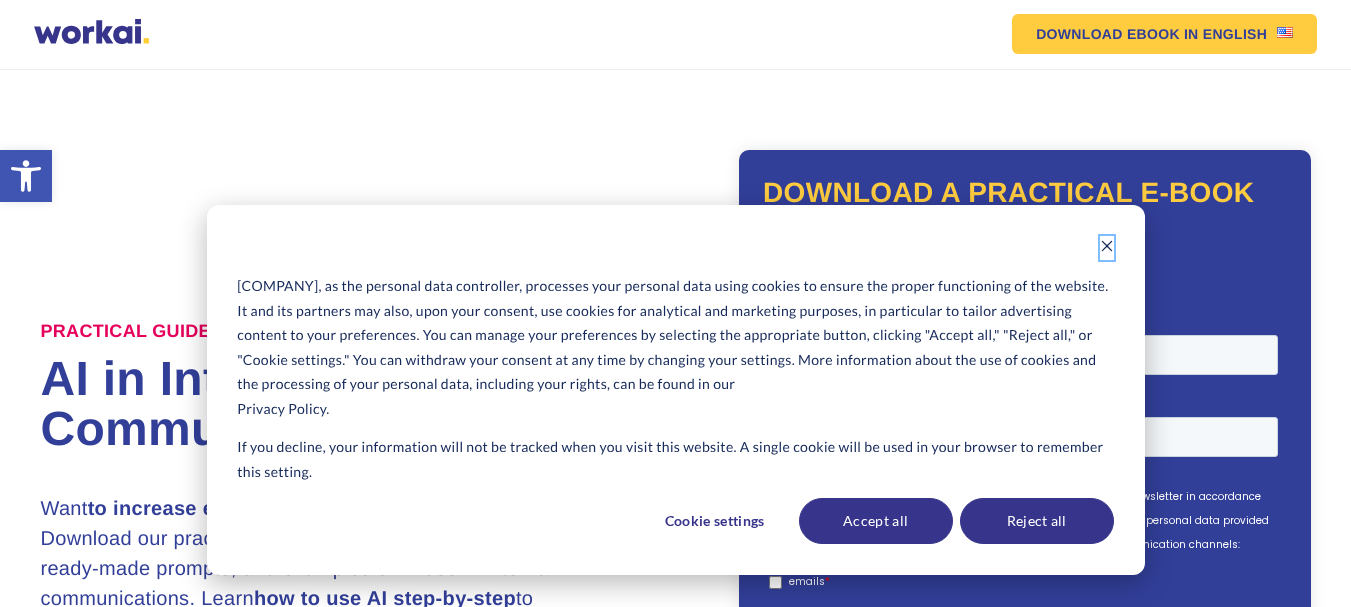 click 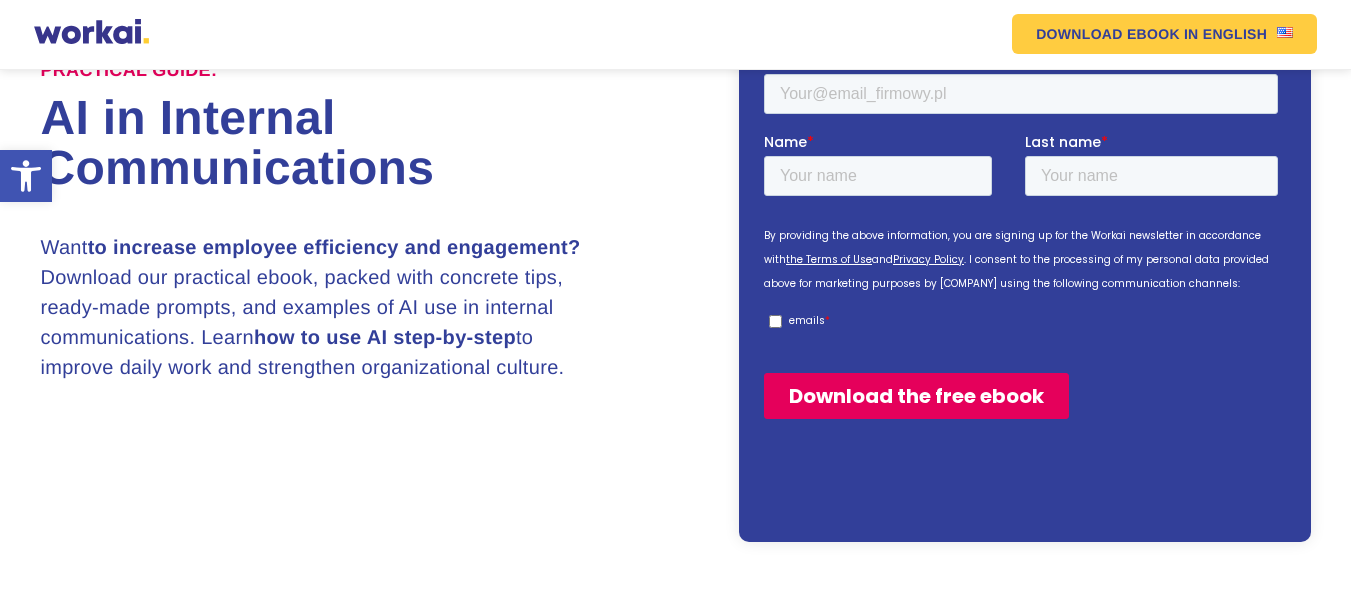 scroll, scrollTop: 500, scrollLeft: 0, axis: vertical 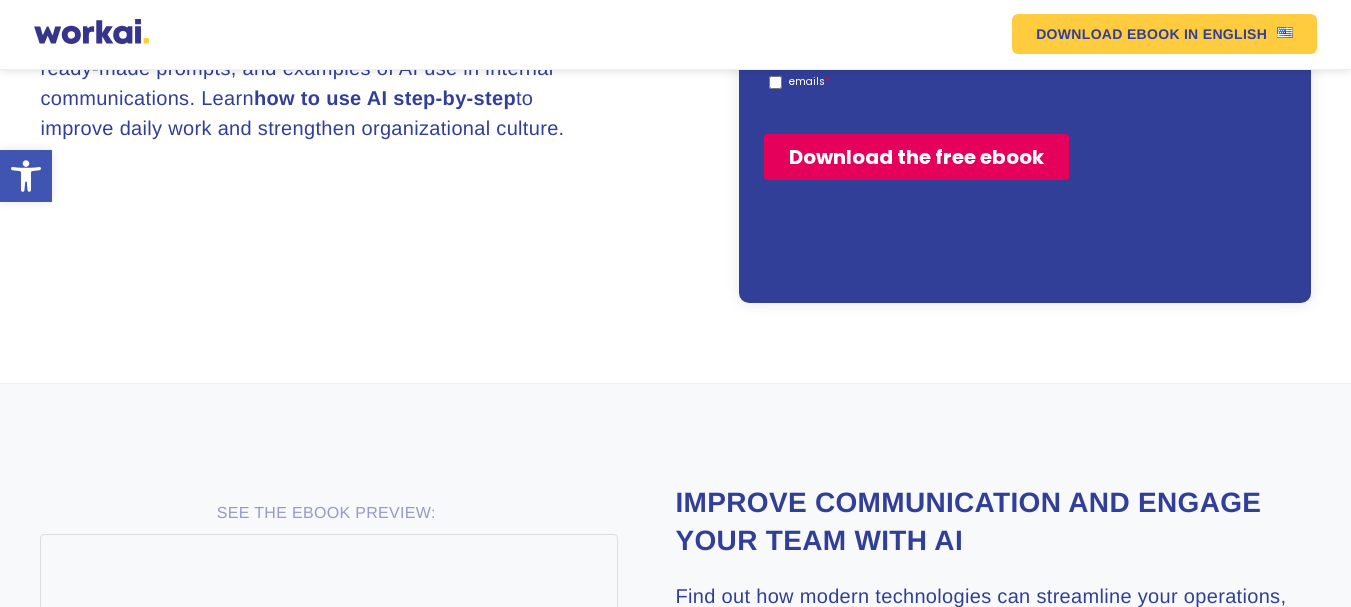 click on "Download the free ebook" at bounding box center [916, 157] 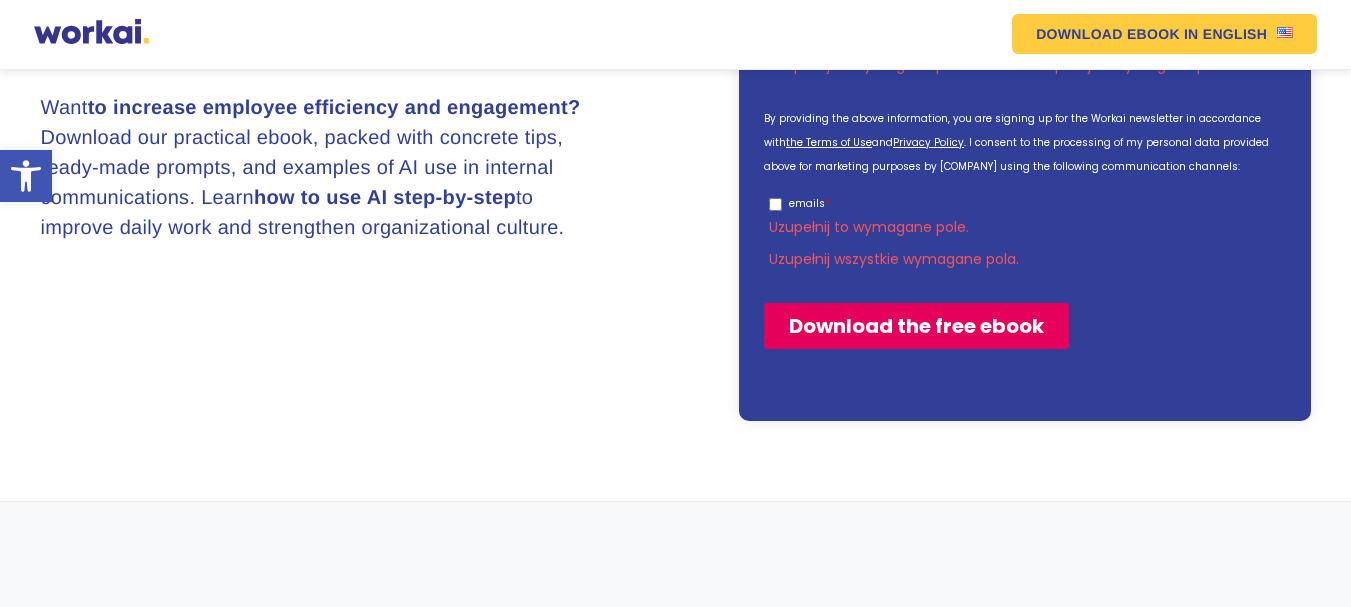scroll, scrollTop: 0, scrollLeft: 0, axis: both 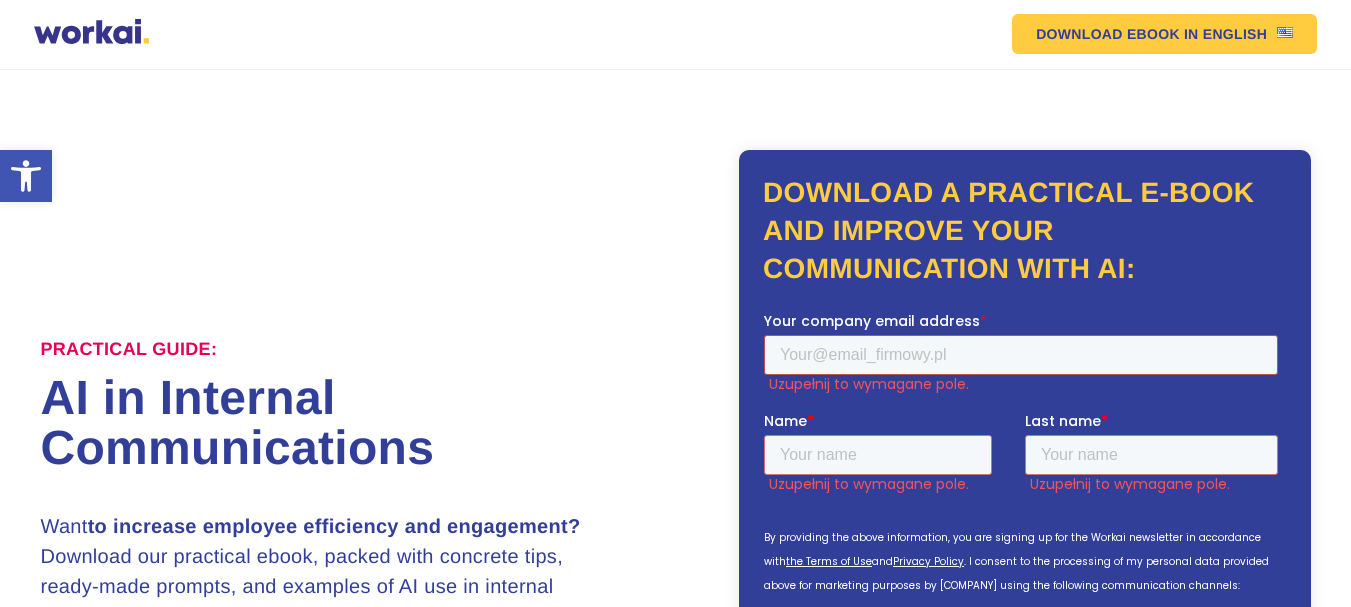 click on "Your company email address  *" at bounding box center (1021, 354) 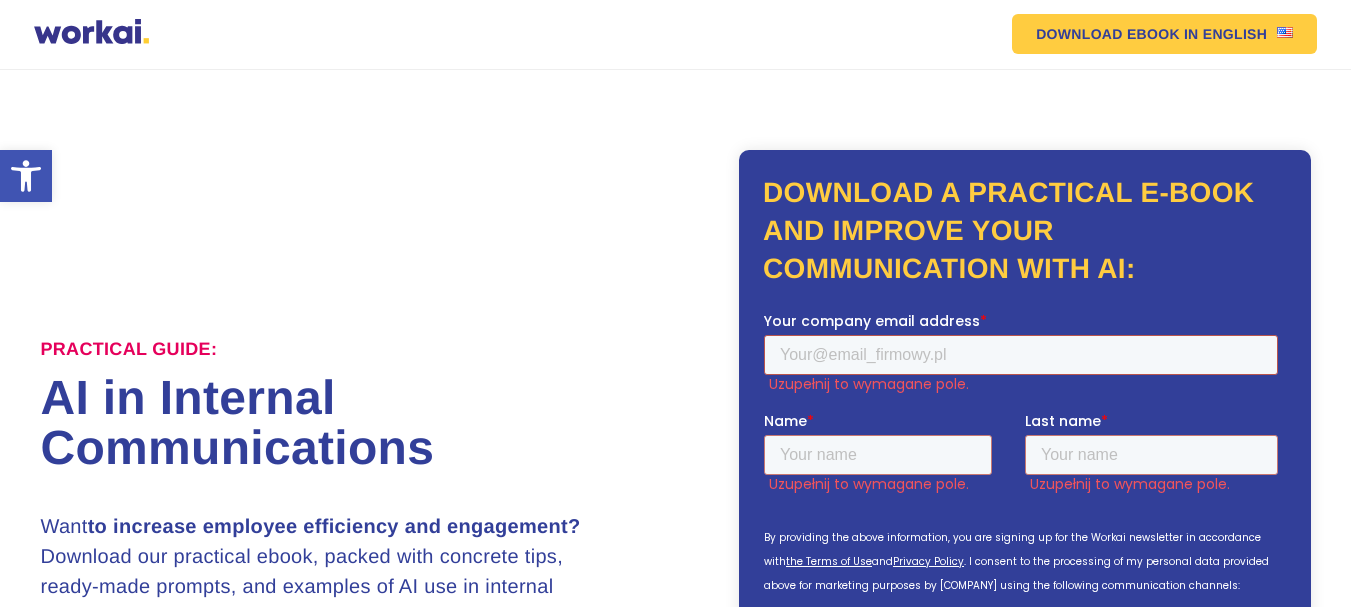 type on "[EMAIL]" 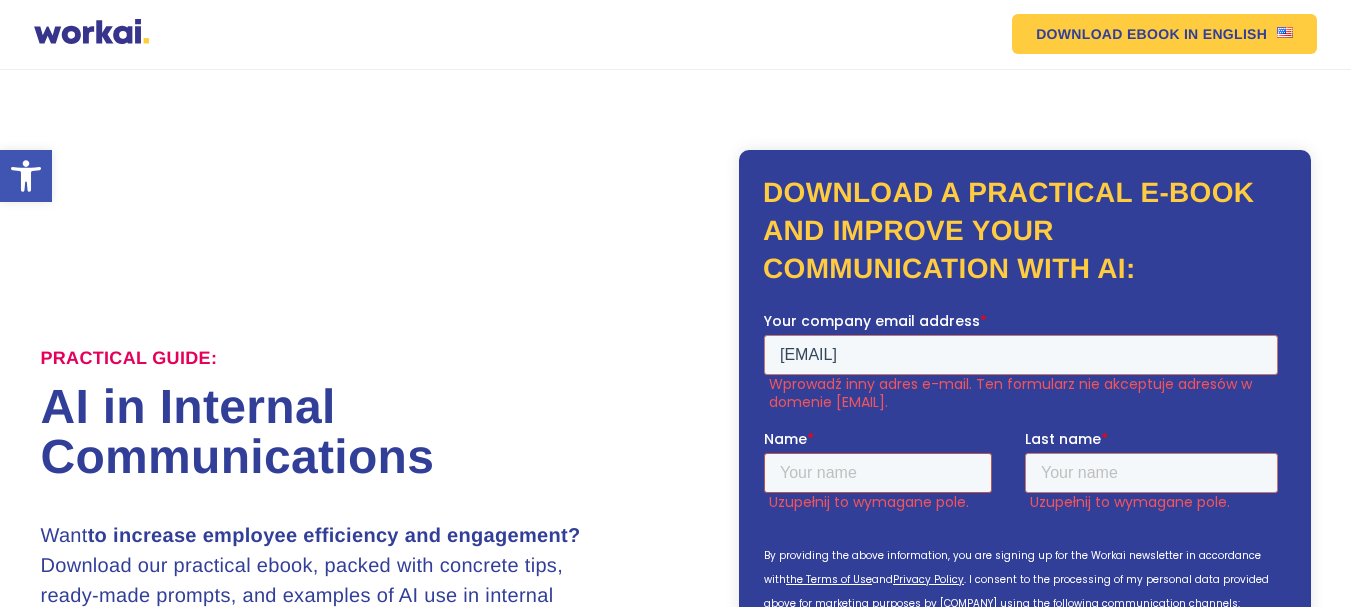 click on "Your company email address  * [EMAIL] Wprowadź inny adres e-mail. Ten formularz nie akceptuje adresów w domenie [EMAIL]. Name  * Uzupełnij to wymagane pole. Last name  * Uzupełnij to wymagane pole. By providing the above information, you are signing up for the Workai newsletter in accordance with  the Terms of Use  and  Privacy Policy  . I consent to the processing of my personal data provided above for marketing purposes by [COMPANY] using the following communication channels: emails * Uzupełnij to wymagane pole. Uzupełnij wszystkie wymagane pola. Download the free ebook" at bounding box center [1025, 556] 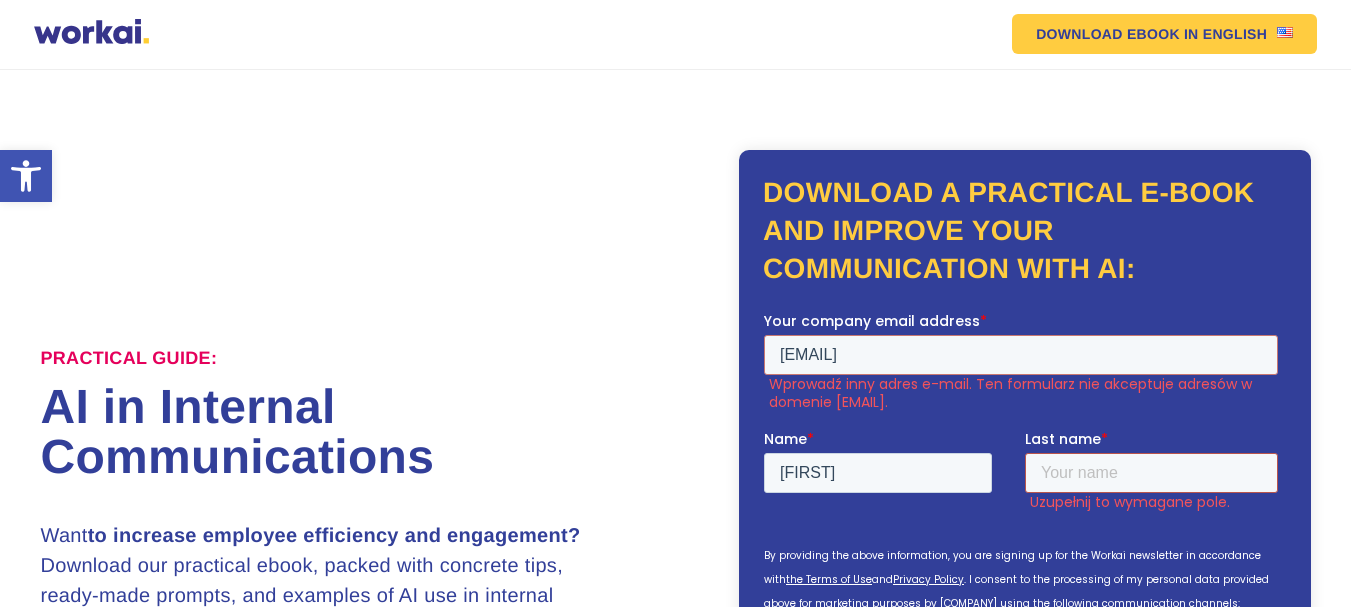 click on "Last name  *" at bounding box center [1151, 472] 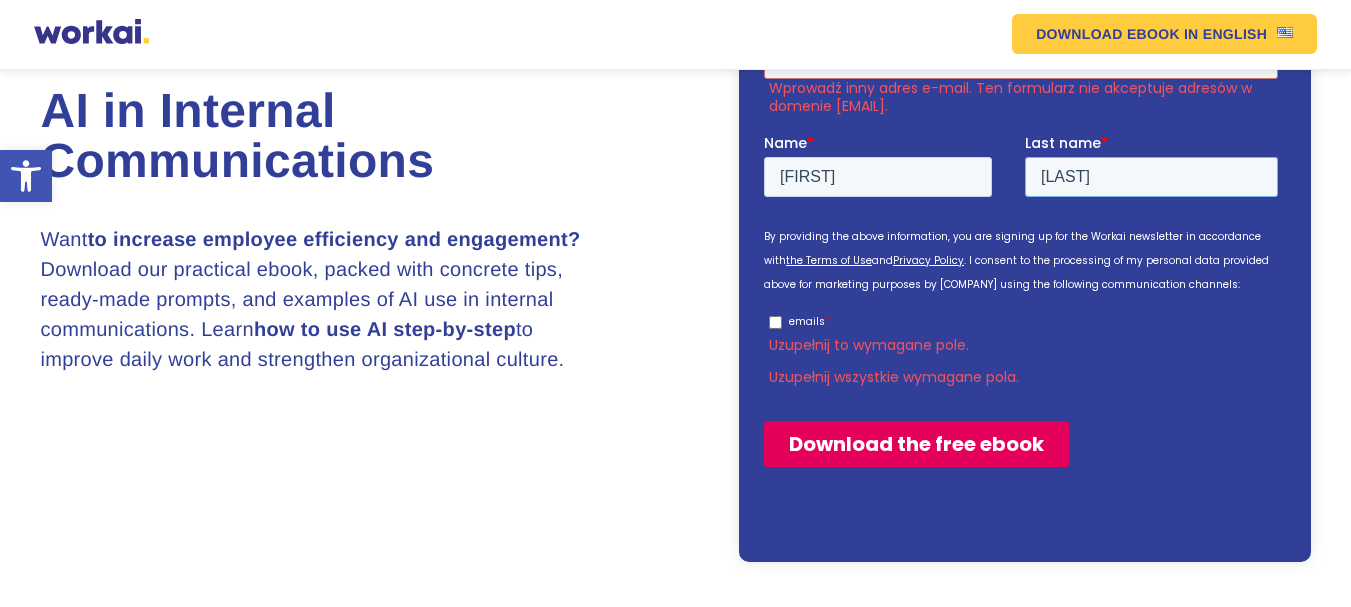 scroll, scrollTop: 300, scrollLeft: 0, axis: vertical 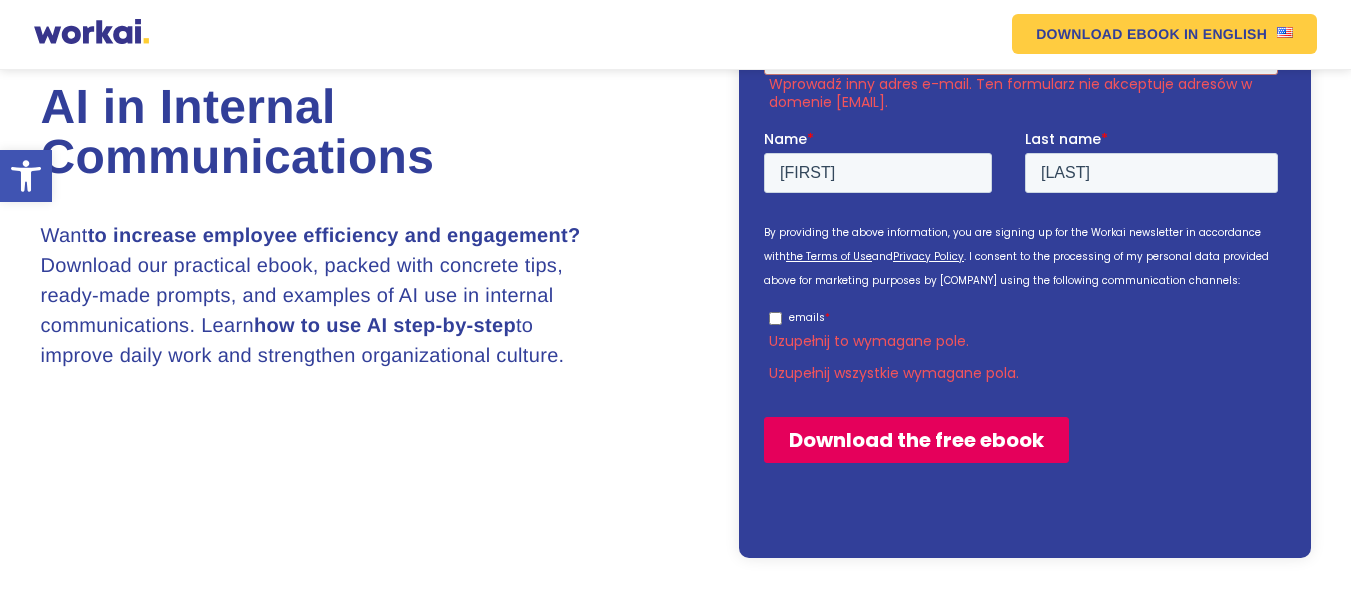 click on "emails *" at bounding box center (775, 317) 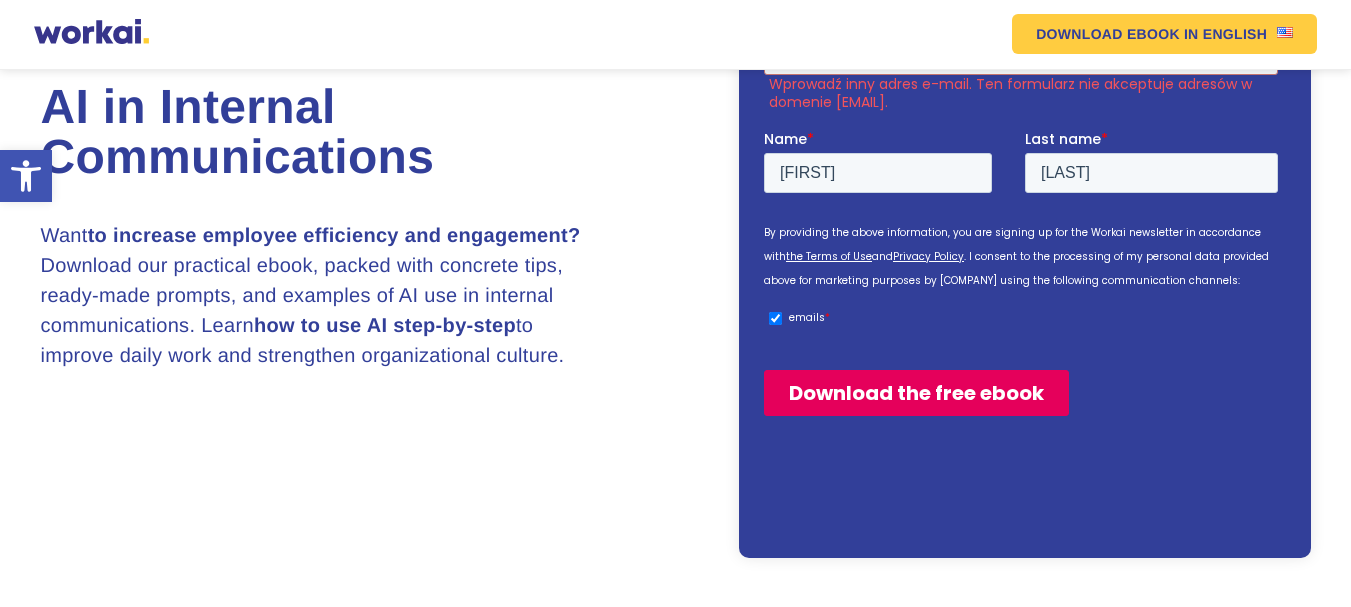 click on "Download the free ebook" at bounding box center [916, 392] 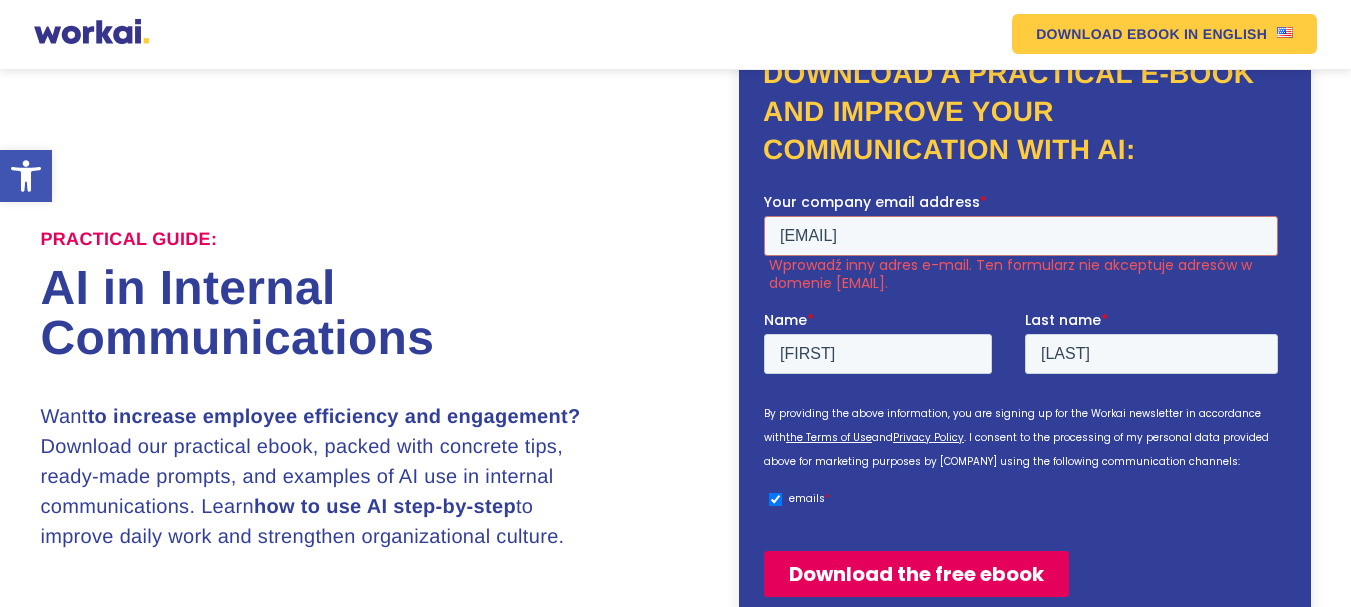 scroll, scrollTop: 100, scrollLeft: 0, axis: vertical 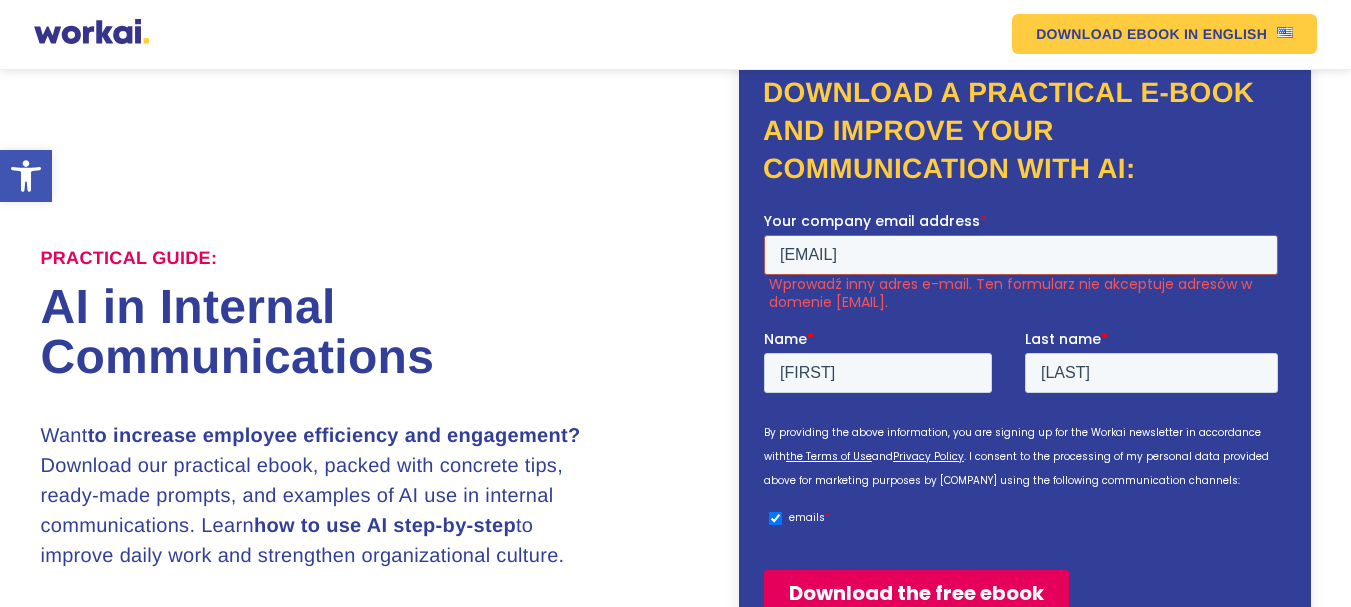 drag, startPoint x: 1068, startPoint y: 250, endPoint x: 618, endPoint y: 297, distance: 452.44778 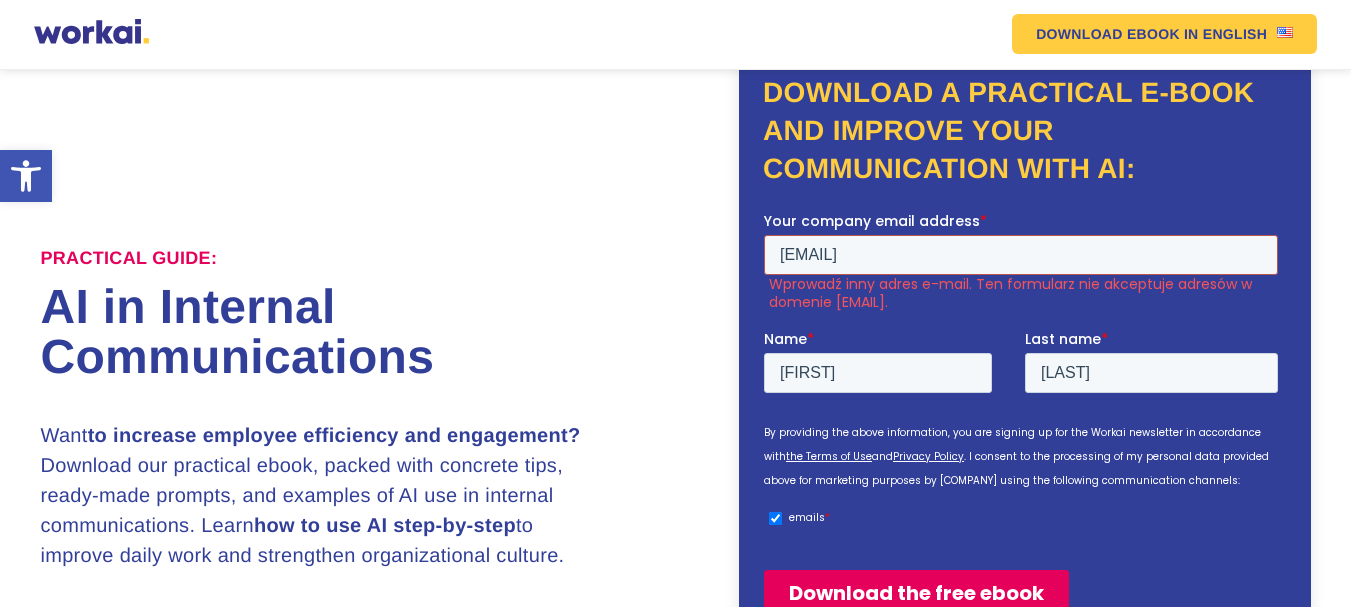 click on "Your company email address  * [EMAIL] Wprowadź inny adres e-mail. Ten formularz nie akceptuje adresów w domenie [EMAIL]. Name  * [FIRST] Last name  * [LAST] By providing the above information, you are signing up for the Workai newsletter in accordance with  the Terms of Use  and  Privacy Policy  . I consent to the processing of my personal data provided above for marketing purposes by [COMPANY] using the following communication channels: emails * Download the free ebook" 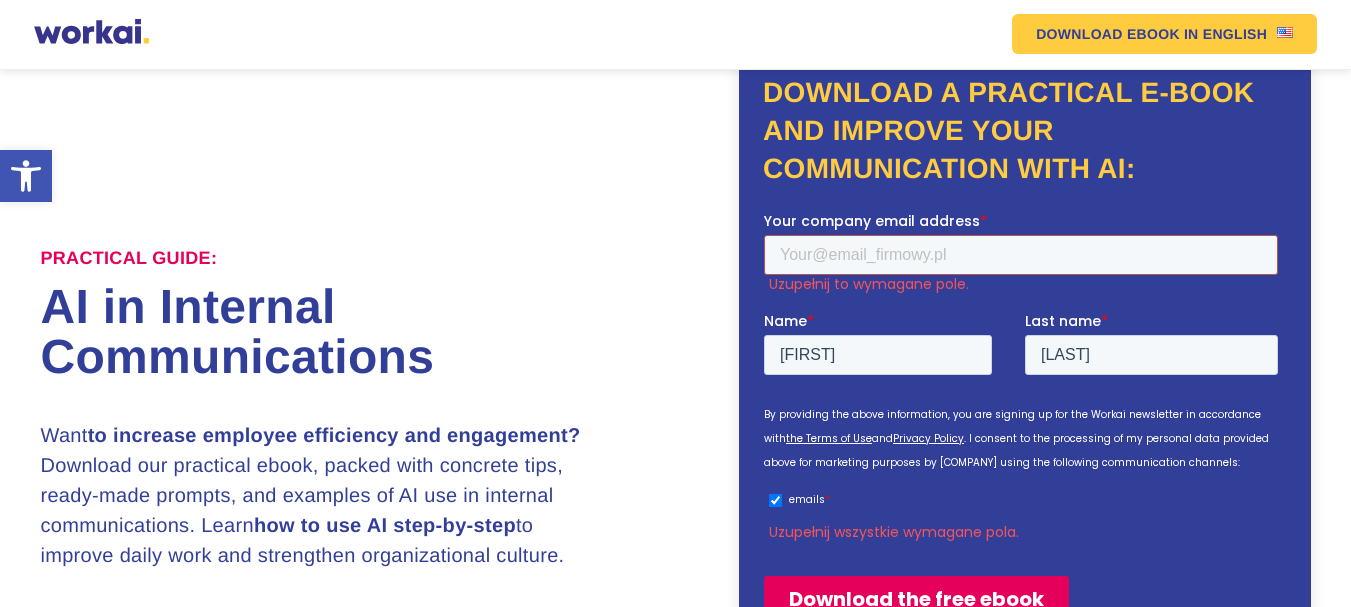 type 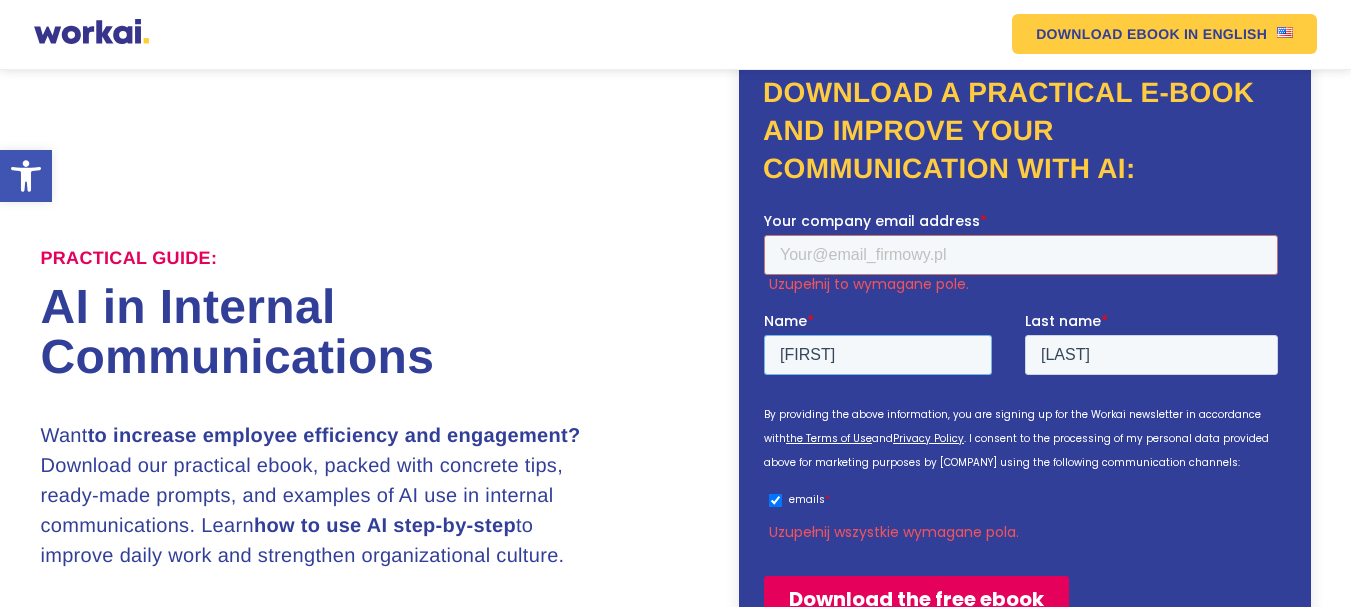 drag, startPoint x: 914, startPoint y: 357, endPoint x: 1488, endPoint y: 583, distance: 616.889 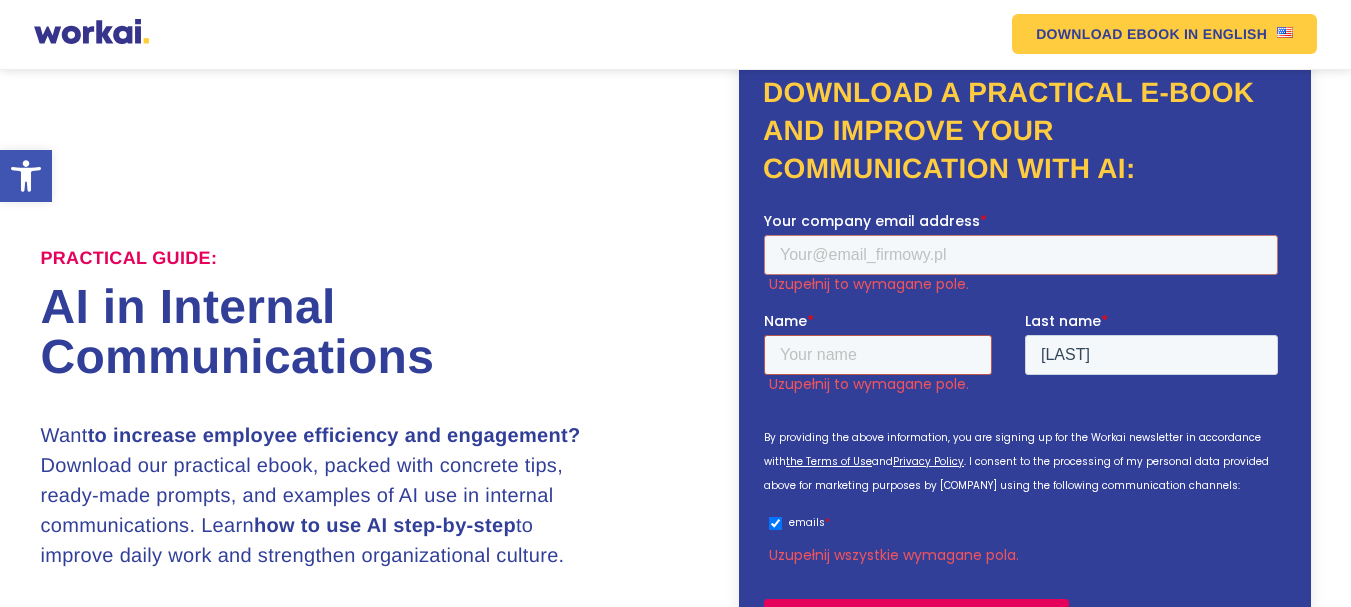 type 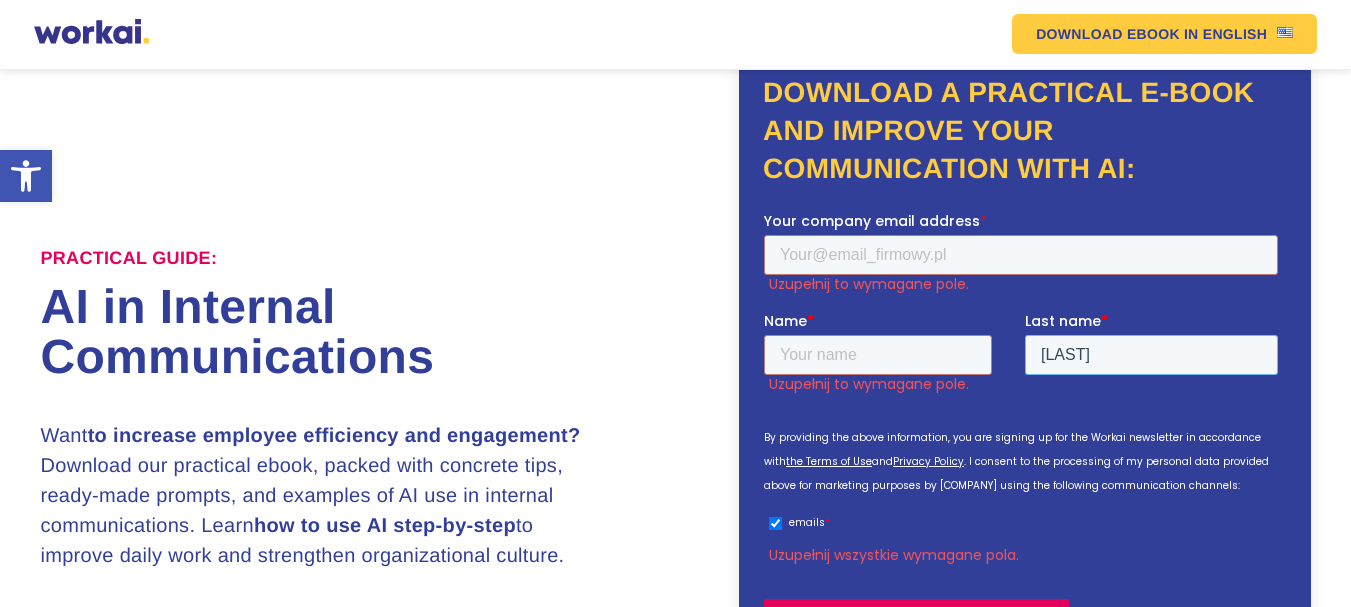 drag, startPoint x: 1130, startPoint y: 351, endPoint x: 876, endPoint y: 407, distance: 260.09998 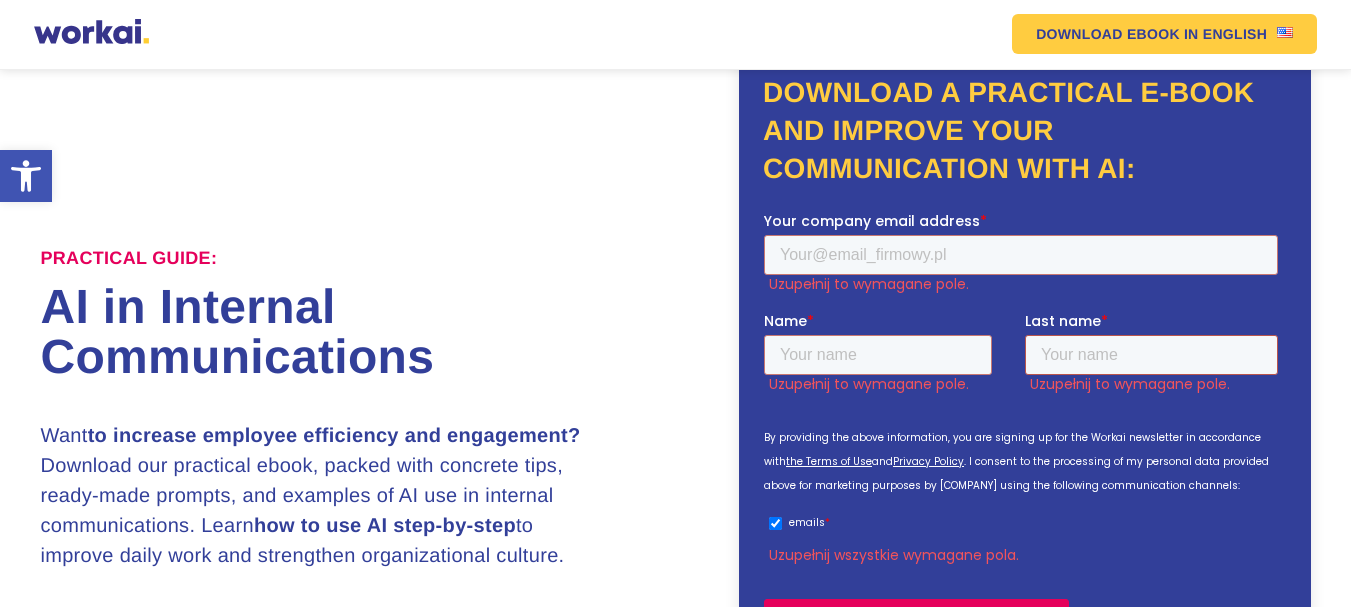 type 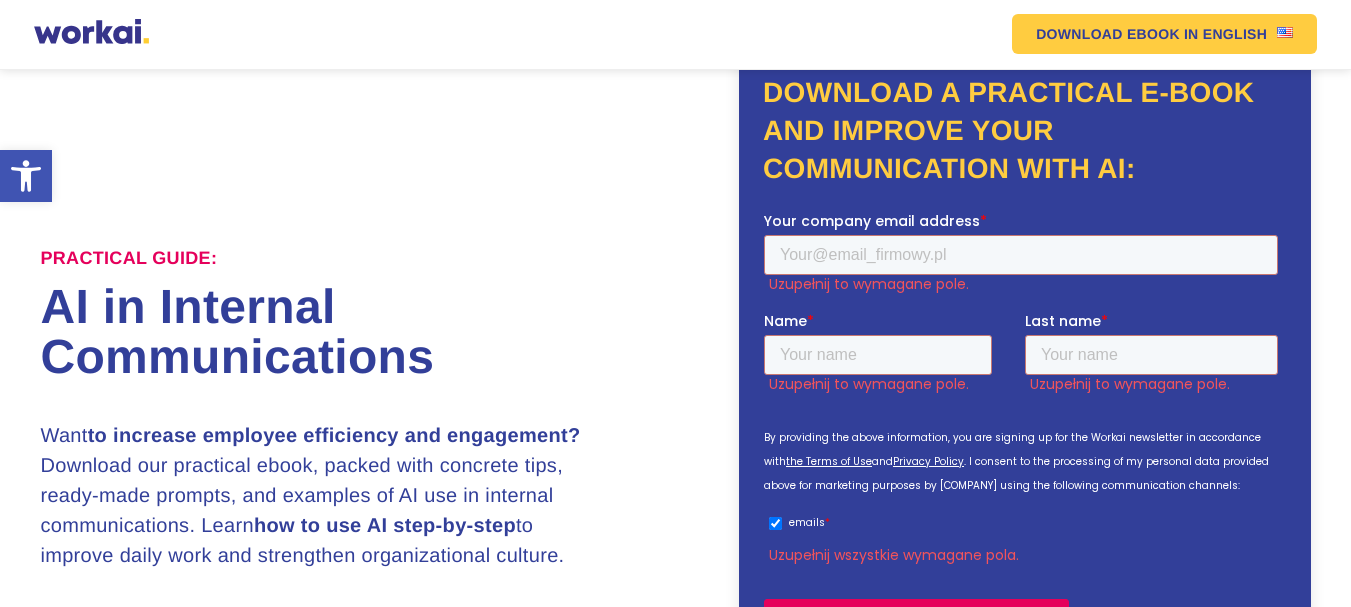 click on "emails *" at bounding box center [775, 522] 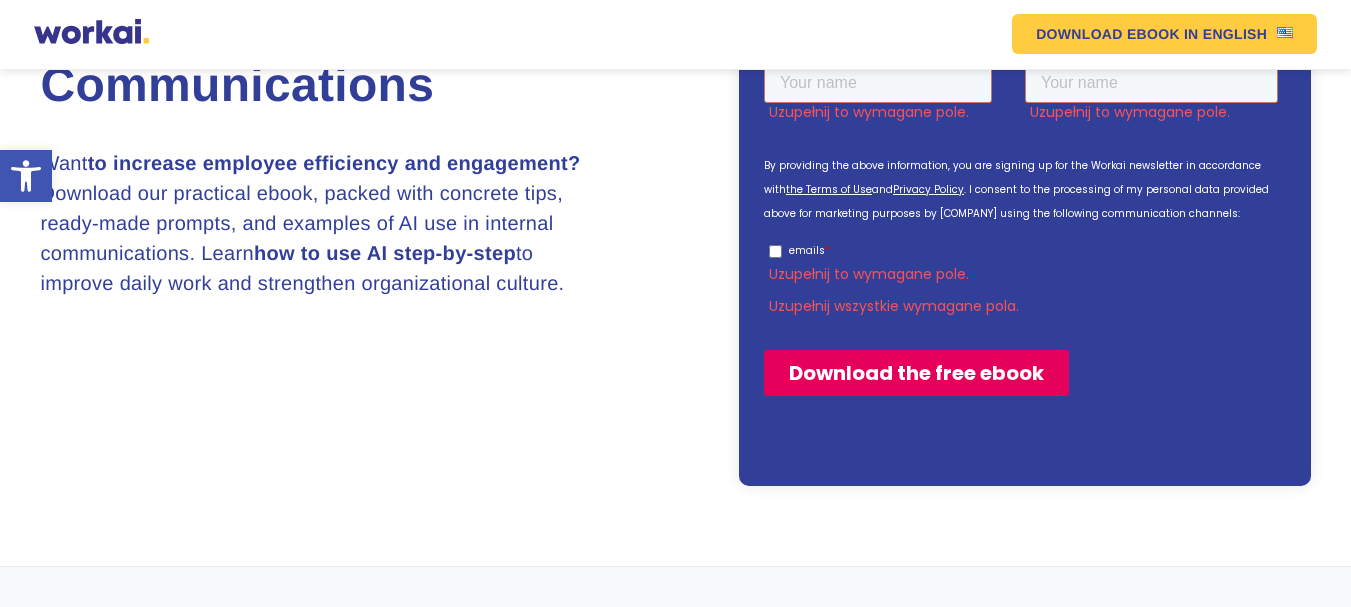 scroll, scrollTop: 400, scrollLeft: 0, axis: vertical 